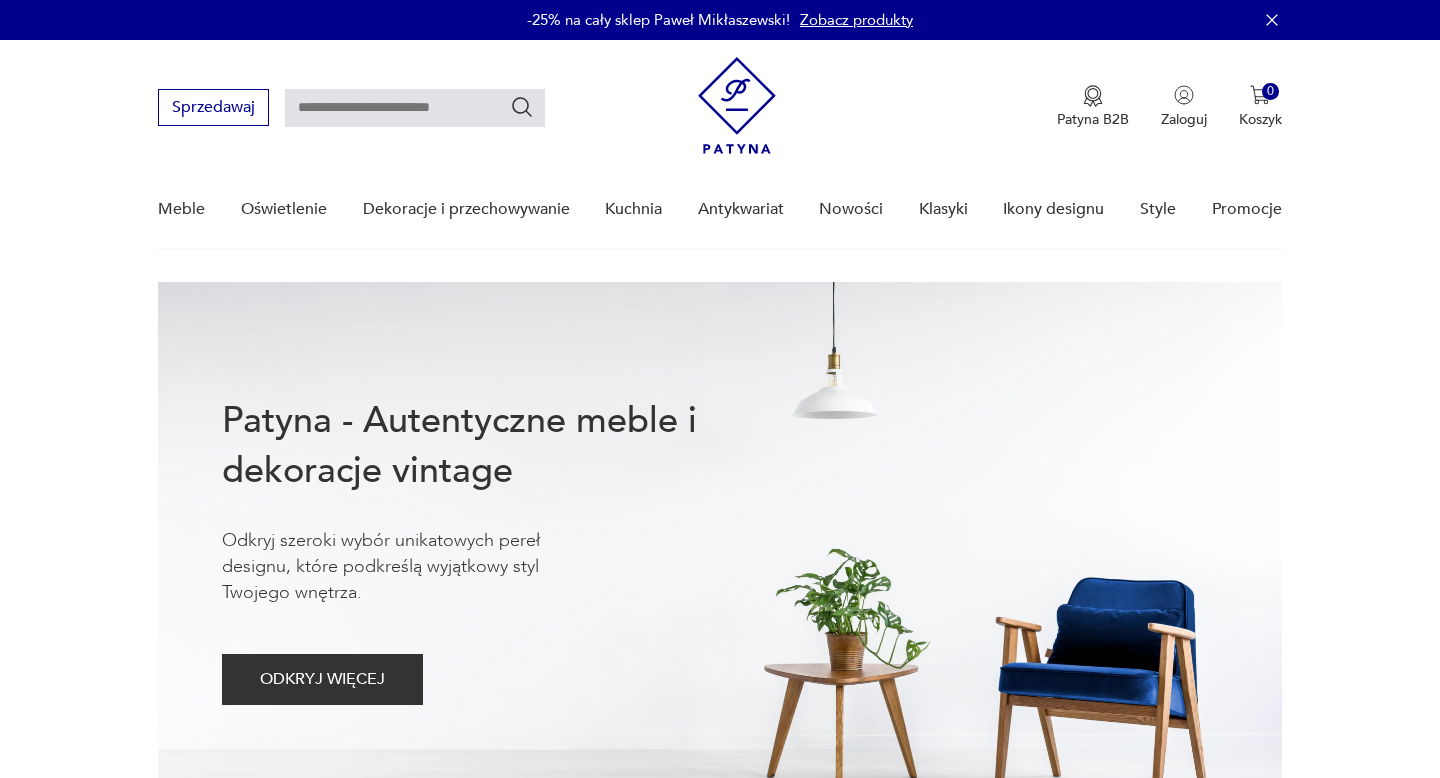scroll, scrollTop: 0, scrollLeft: 0, axis: both 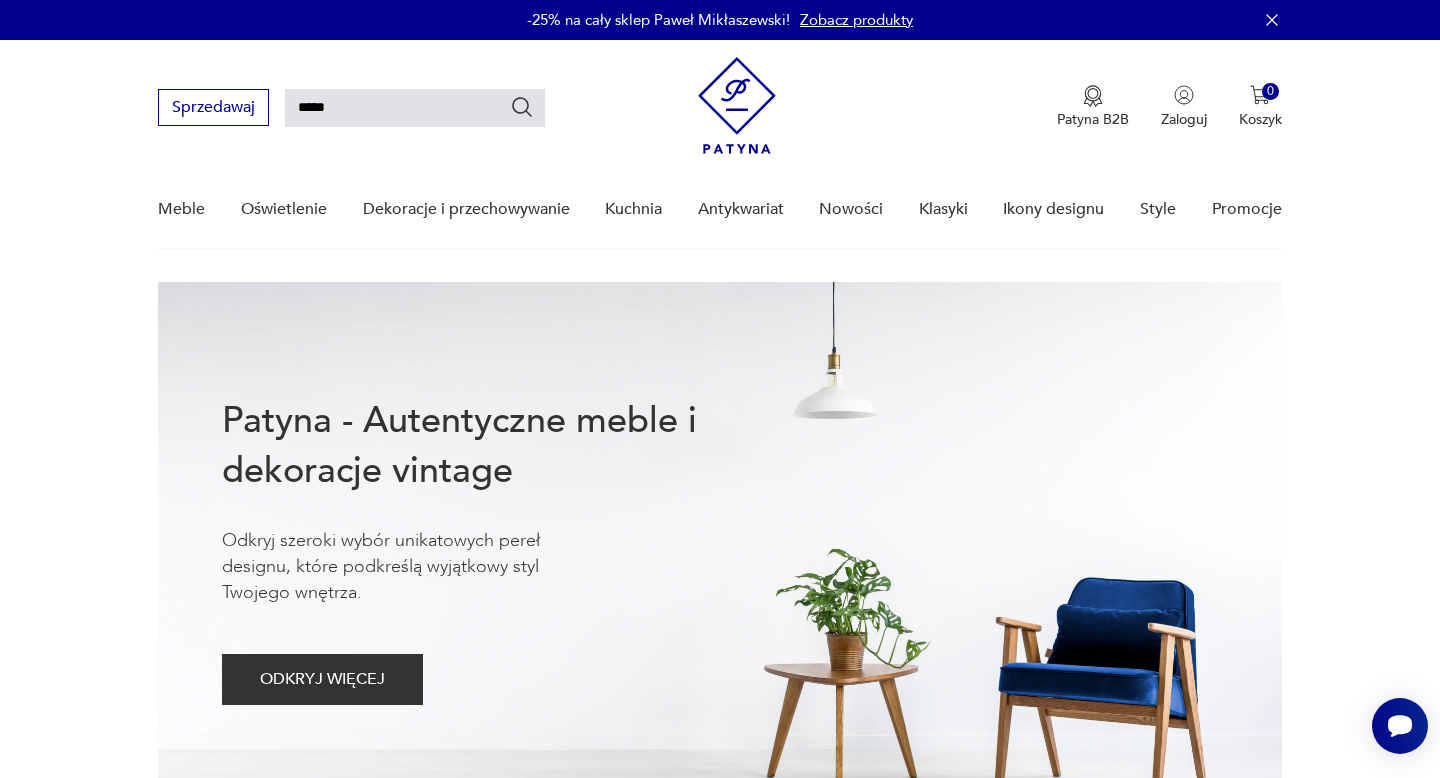type on "*****" 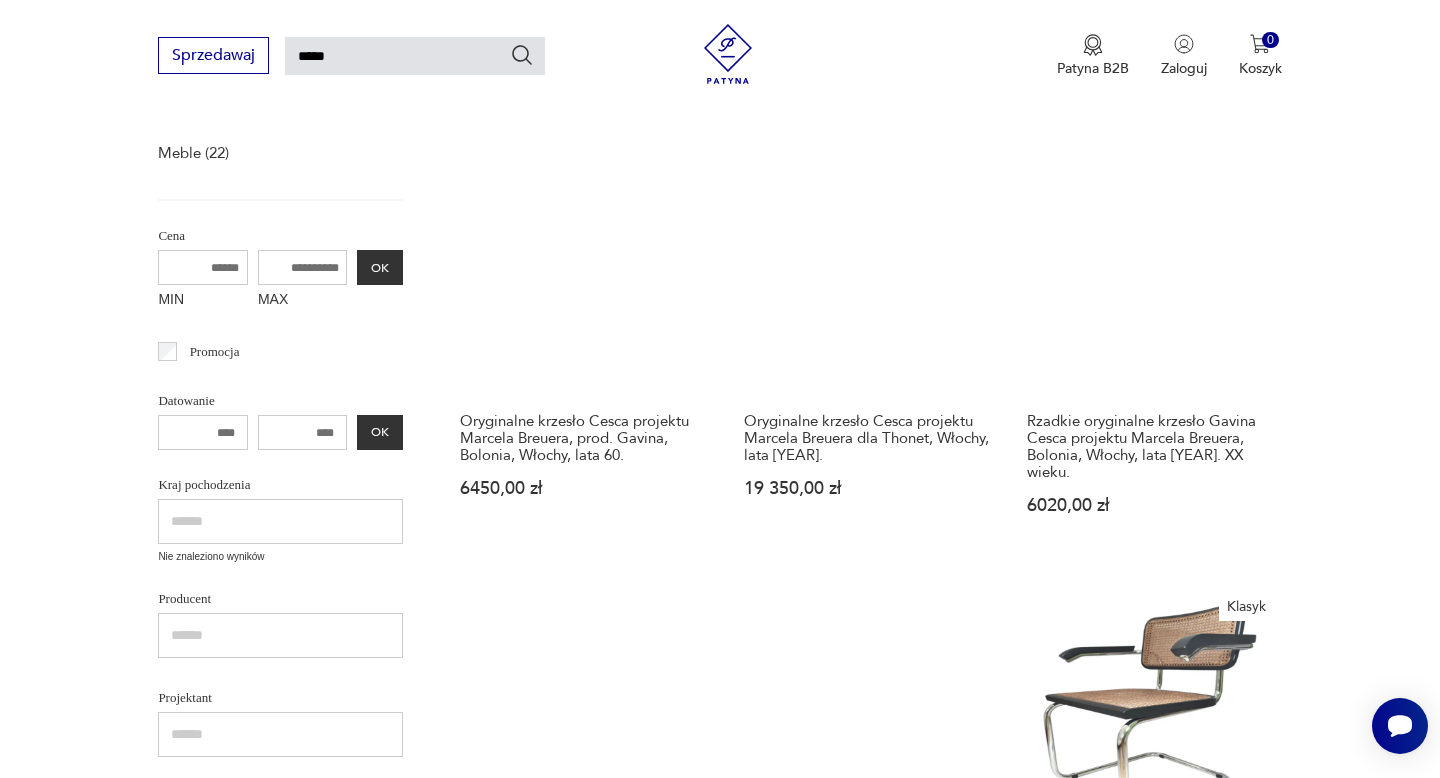 scroll, scrollTop: 316, scrollLeft: 0, axis: vertical 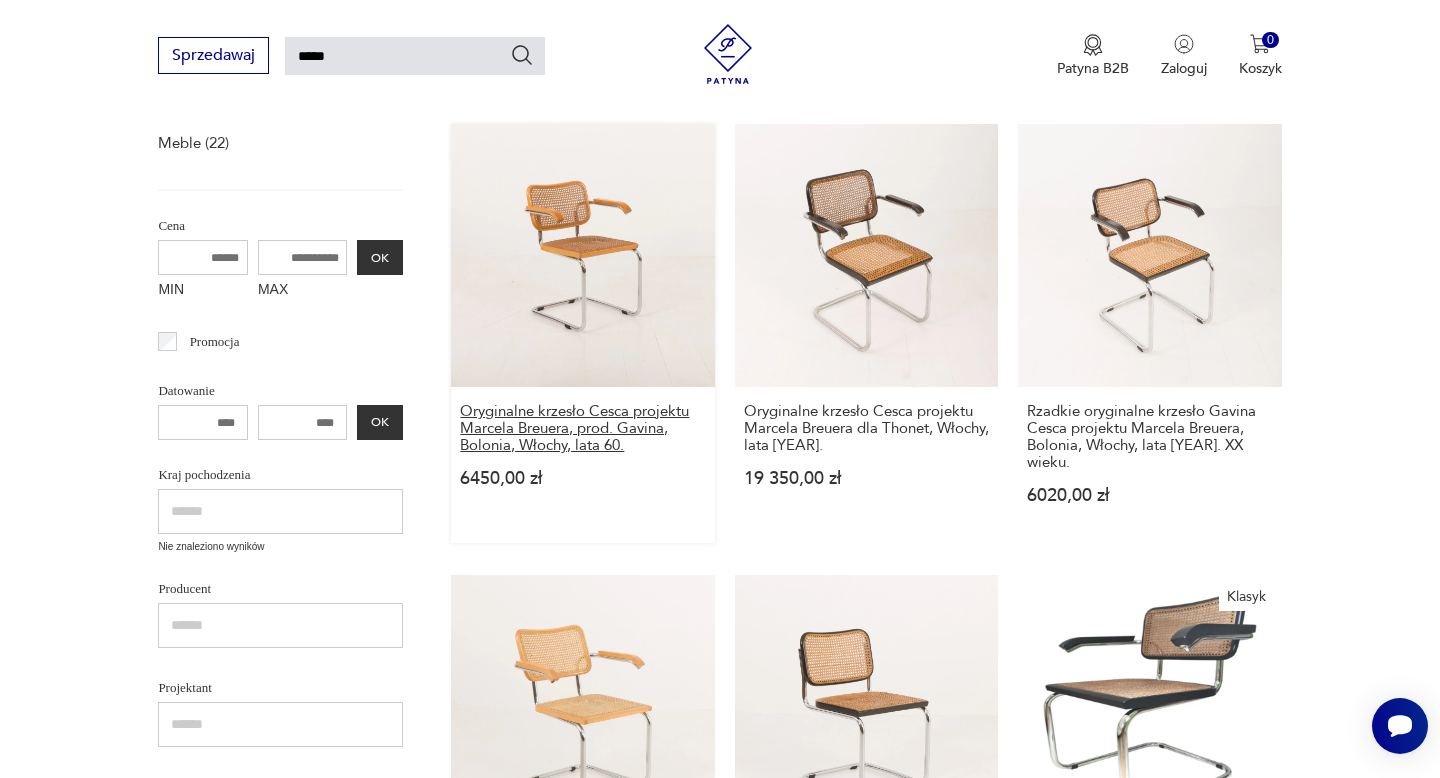 click on "Oryginalne krzesło Cesca projektu Marcela Breuera, prod. Gavina, Bolonia, Włochy, lata 60." at bounding box center (582, 428) 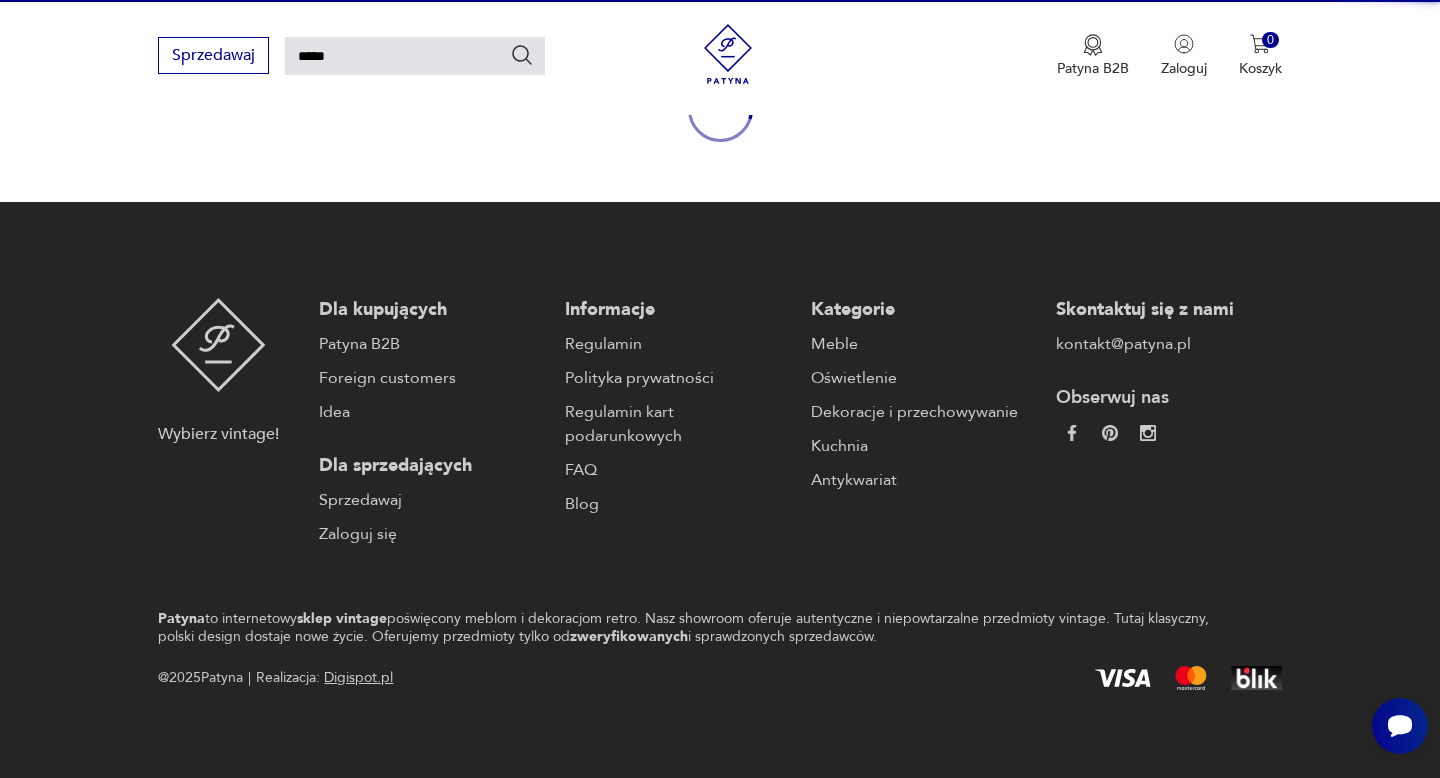 type 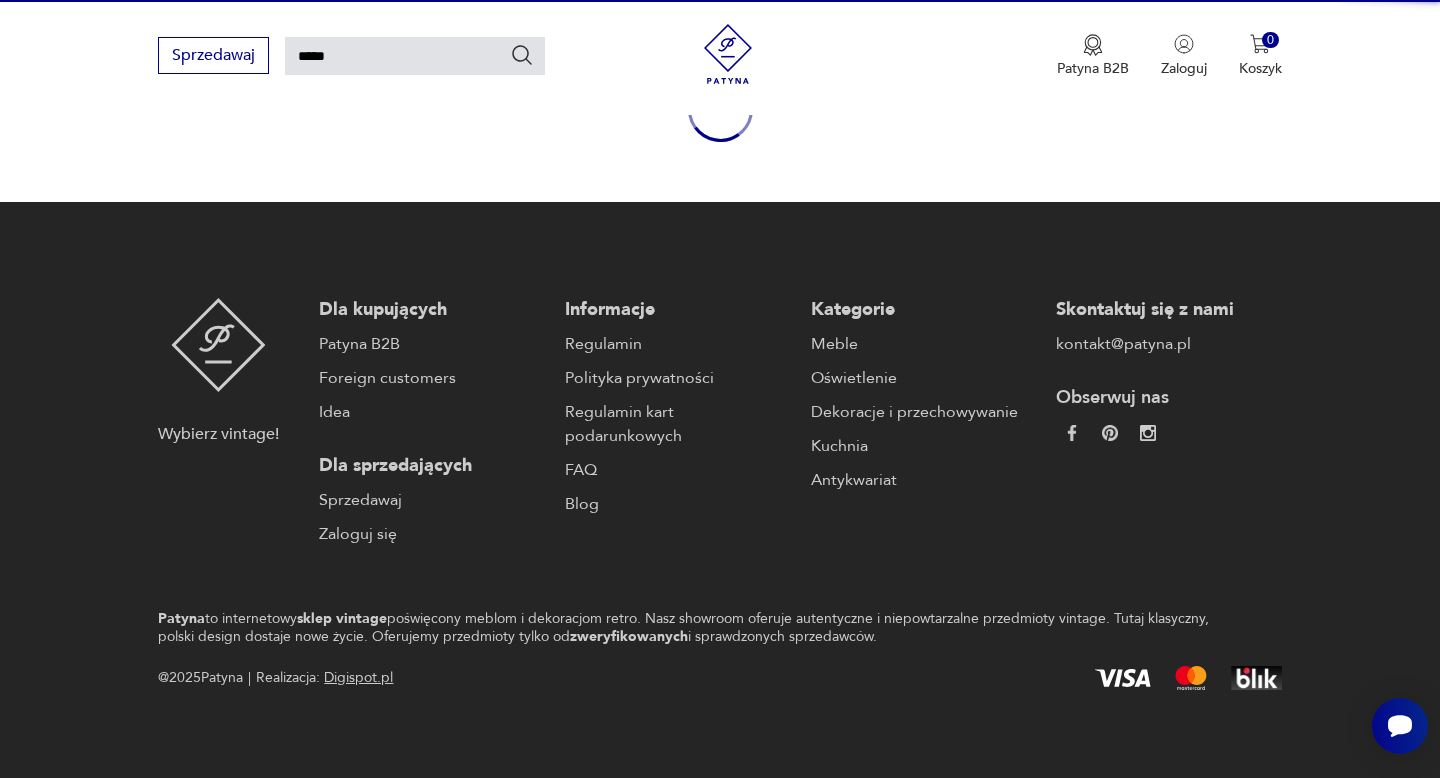 type 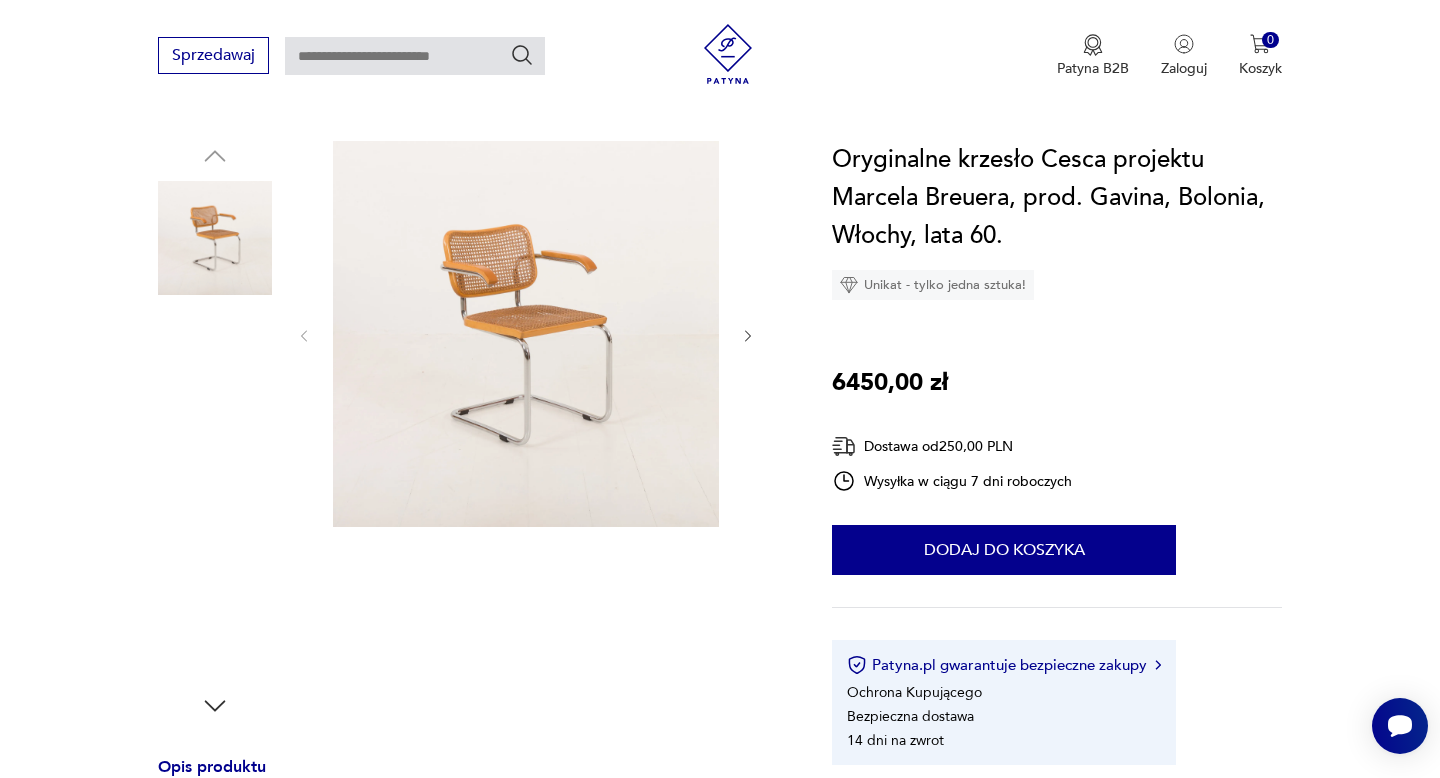 scroll, scrollTop: 196, scrollLeft: 0, axis: vertical 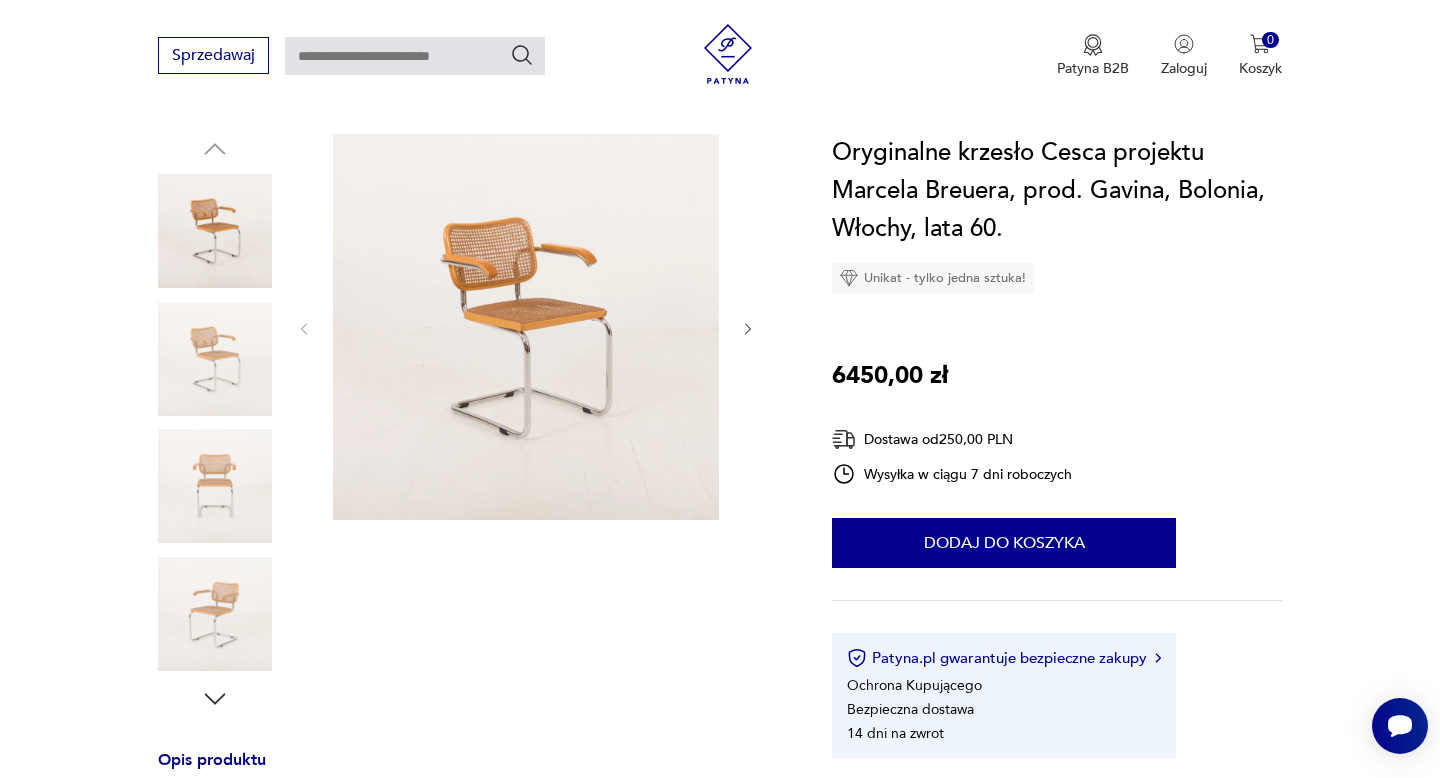 click at bounding box center (526, 327) 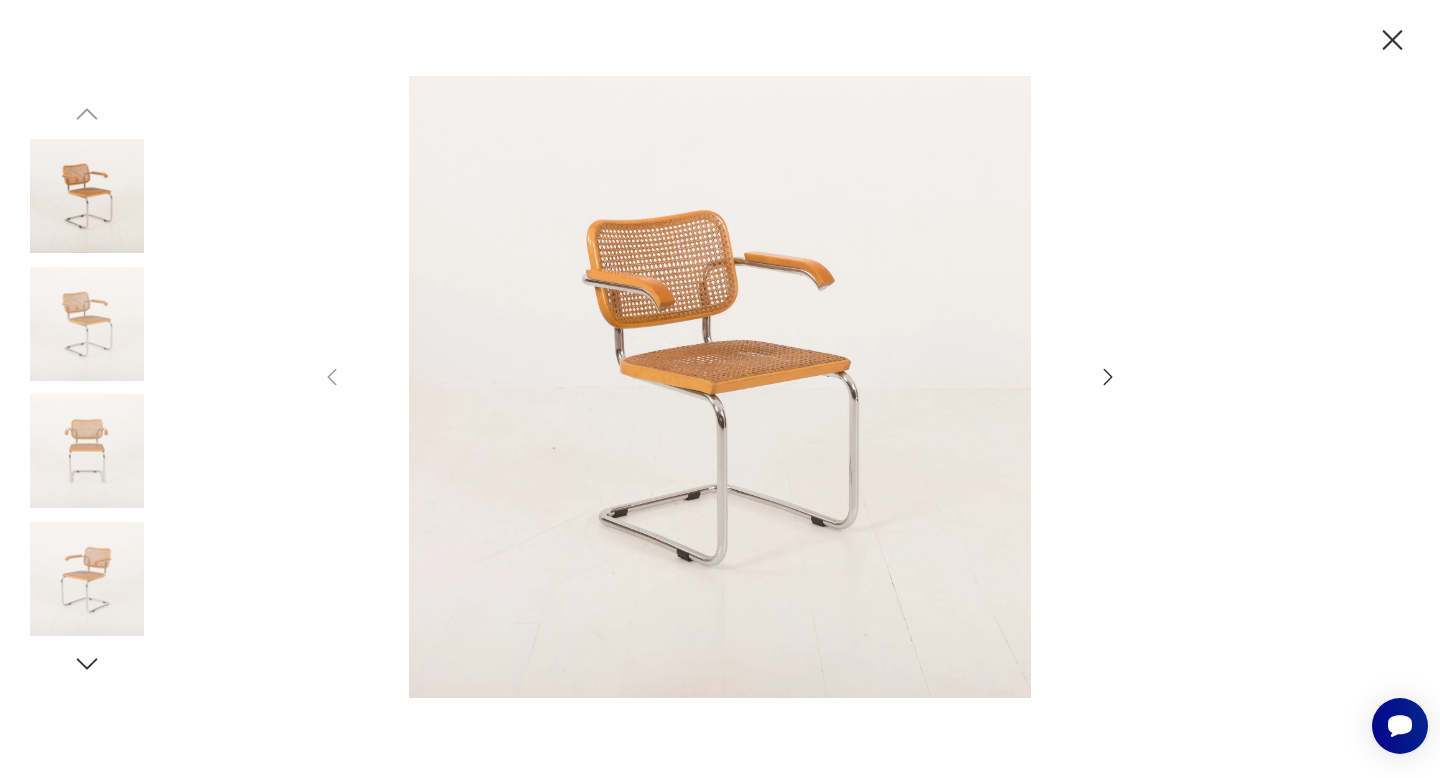 click 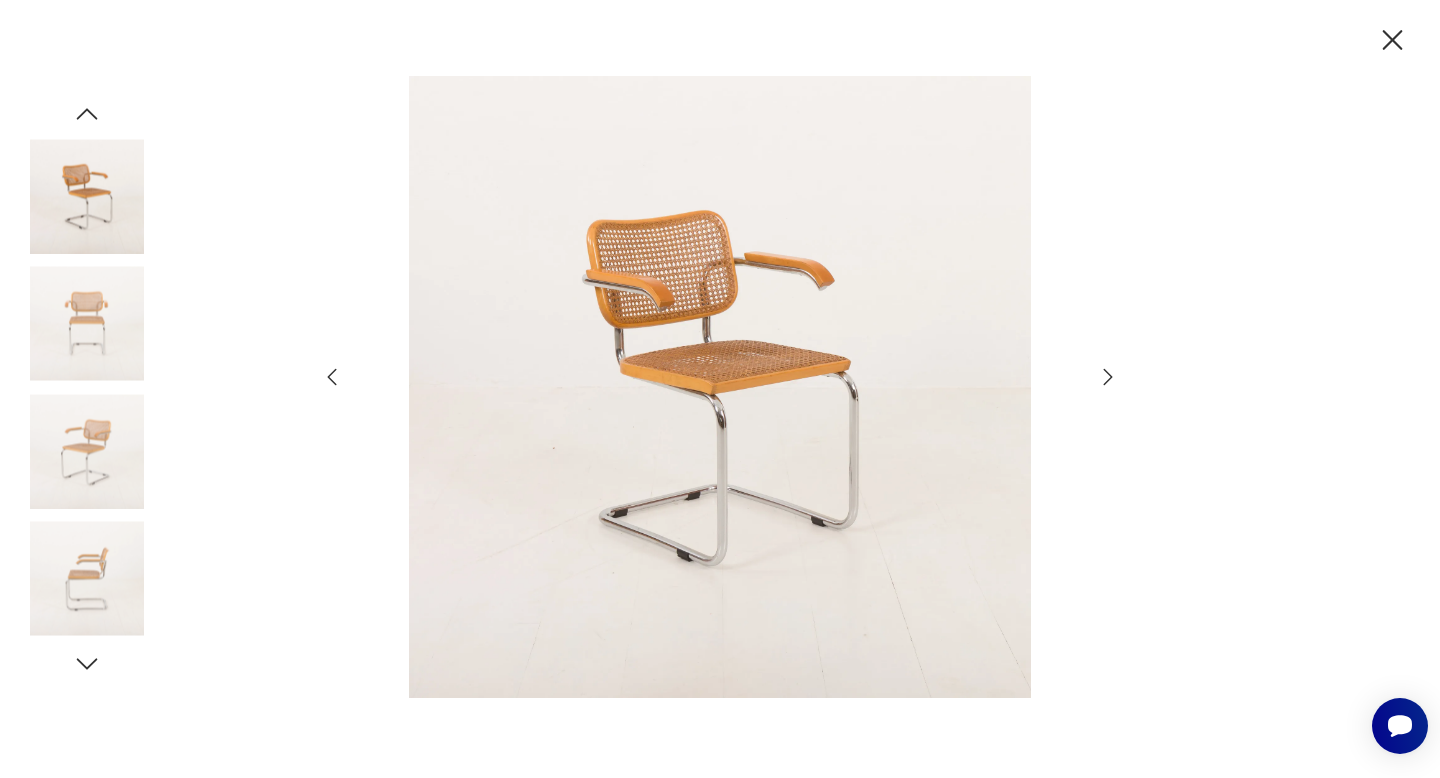 click 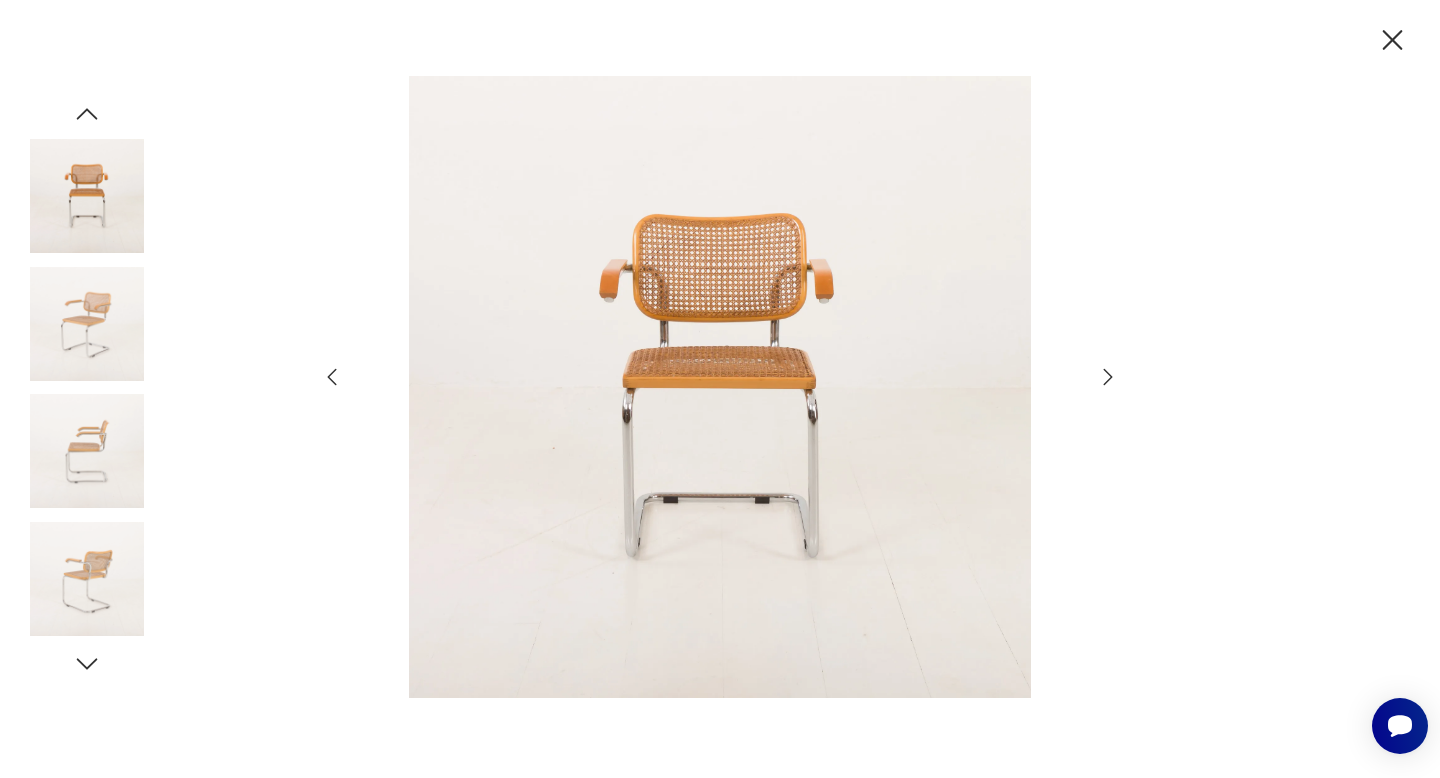 click 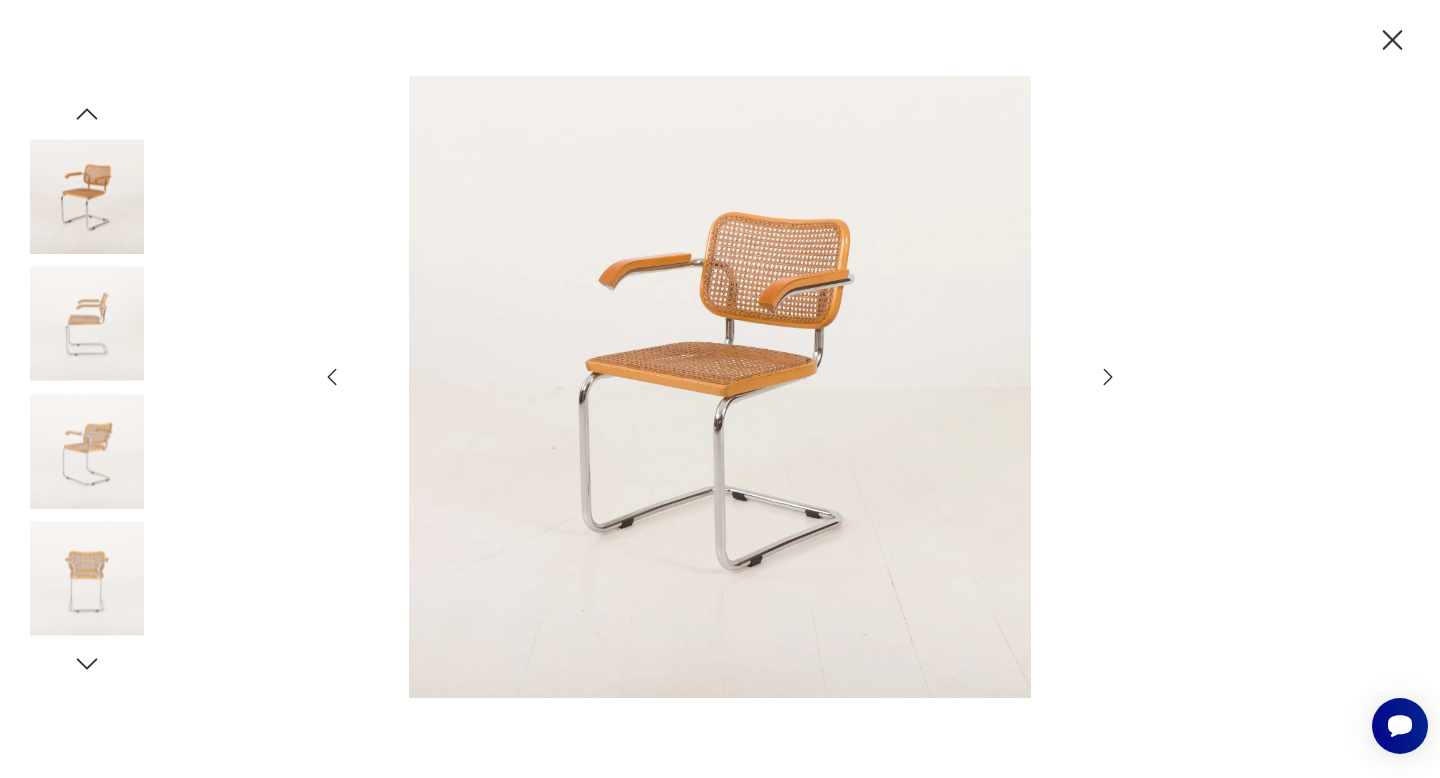 click 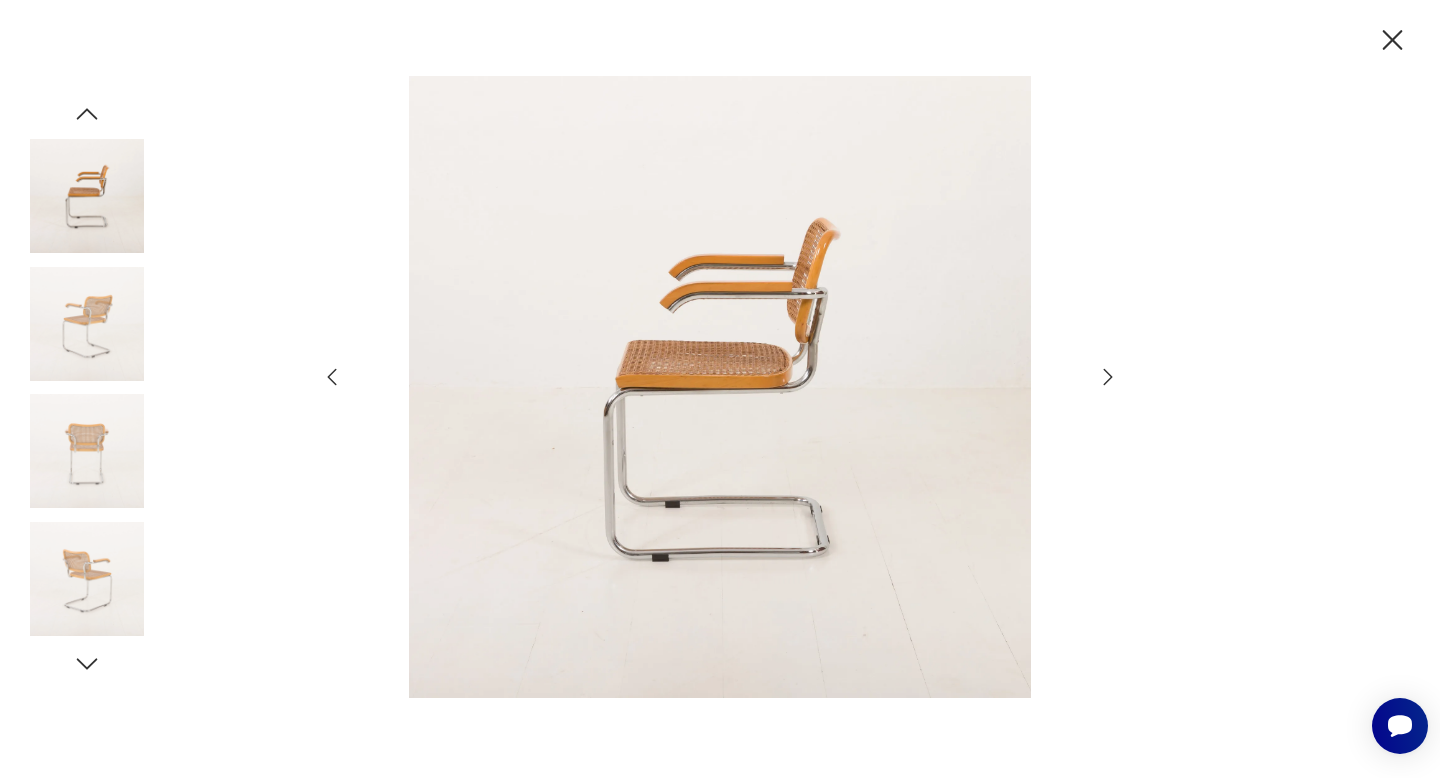 click 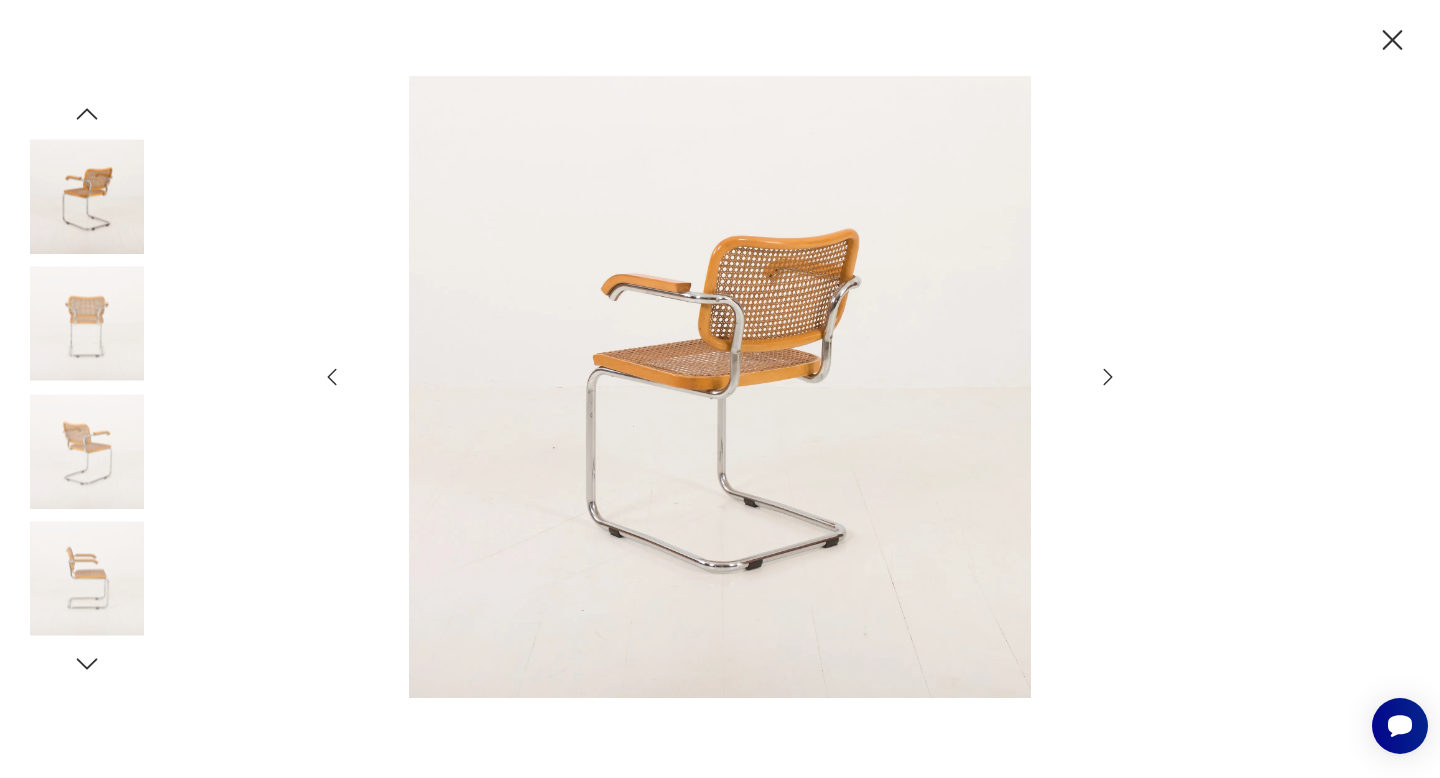 click 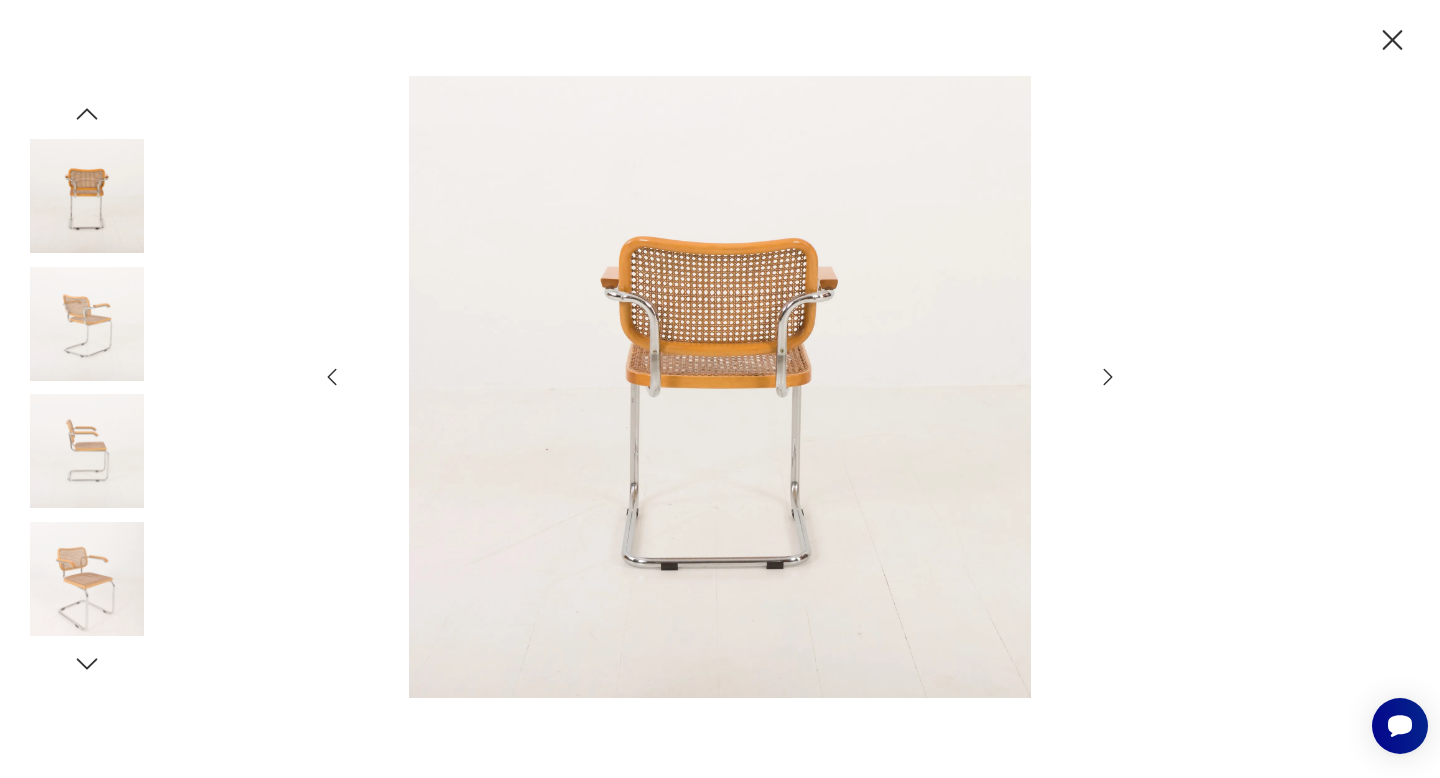 click 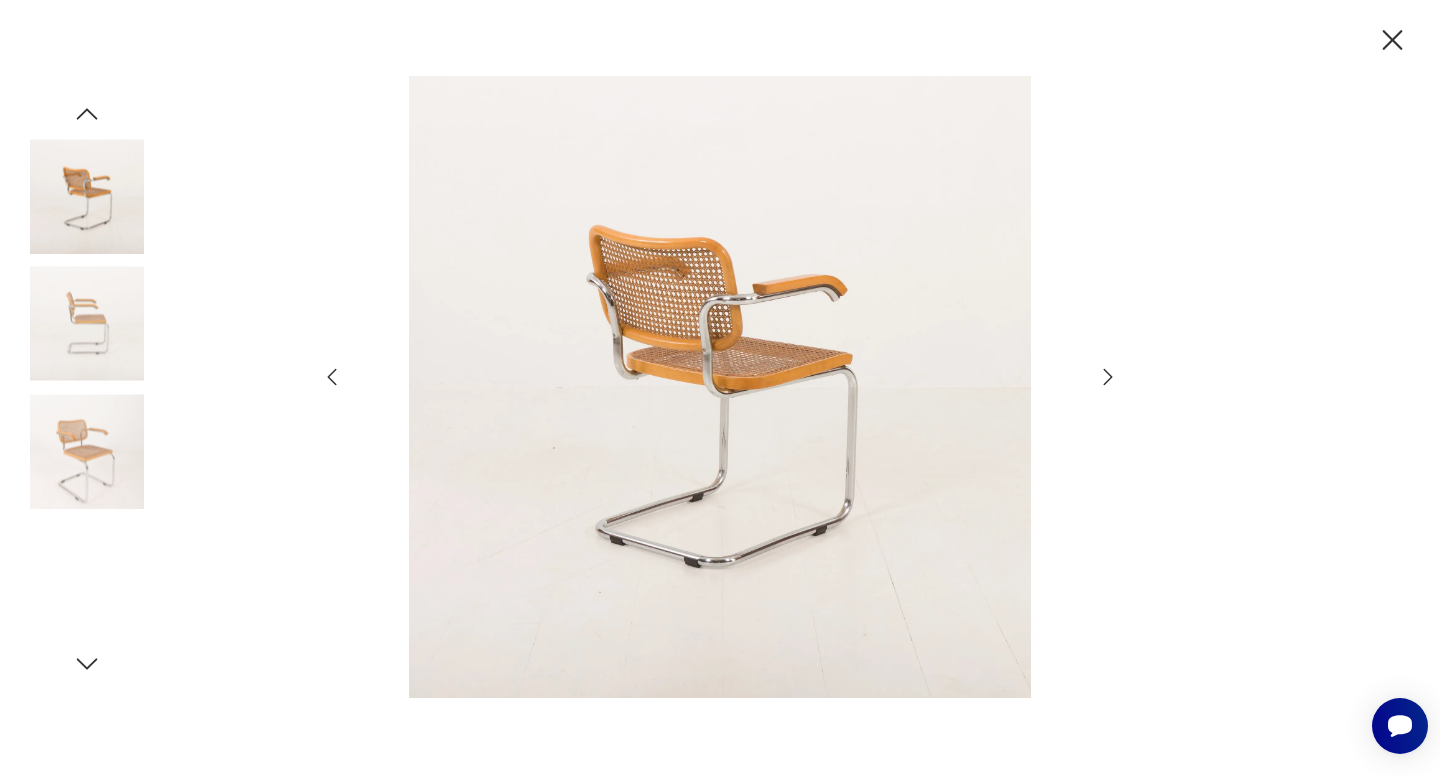 click 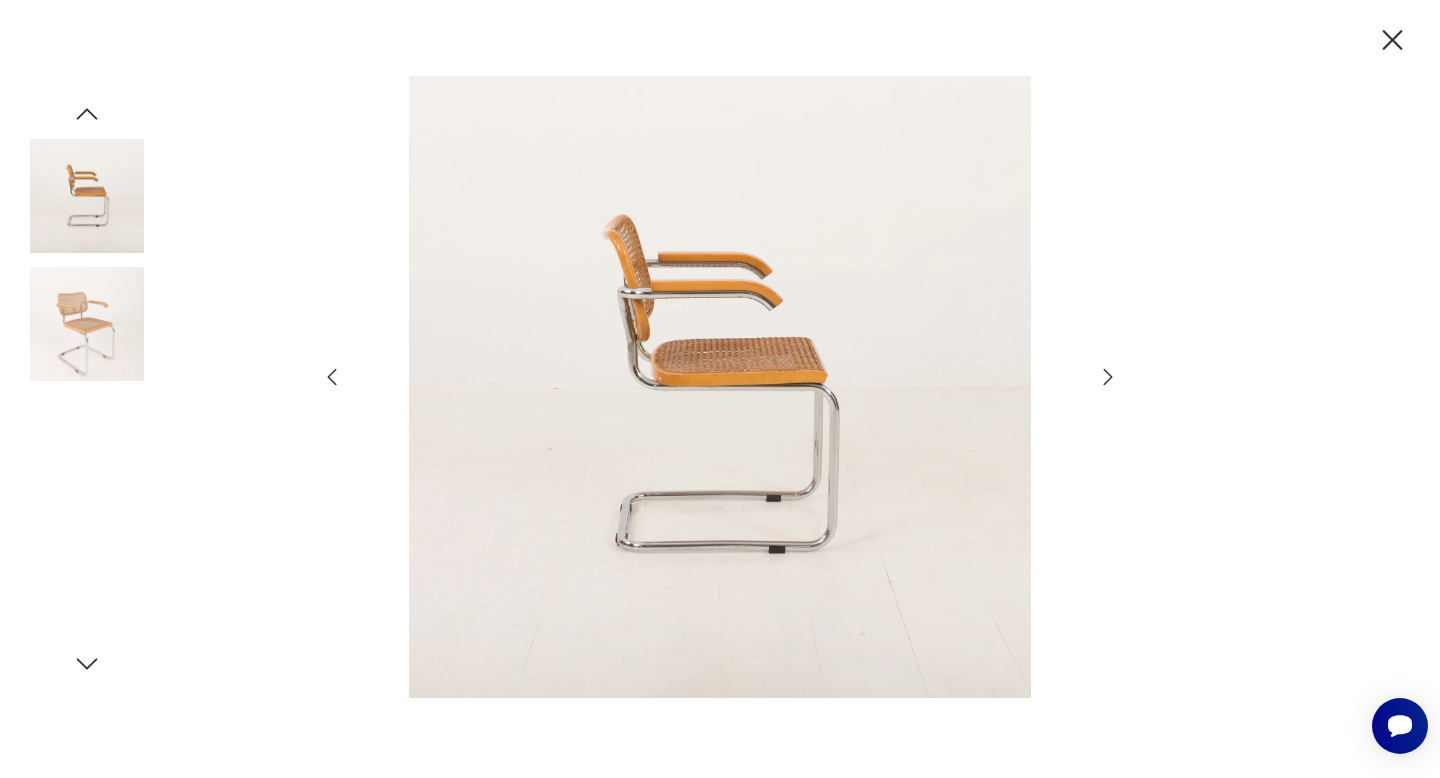 click 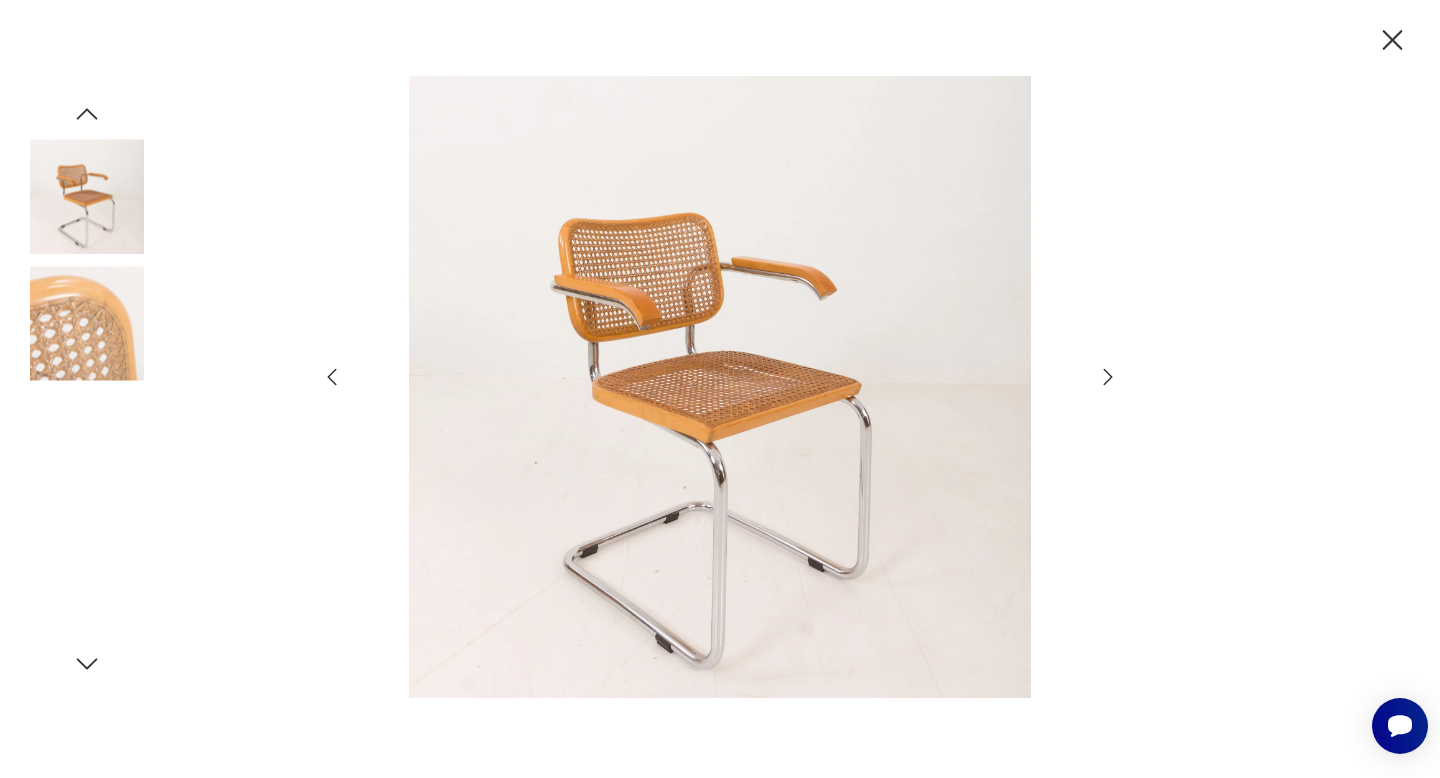 click 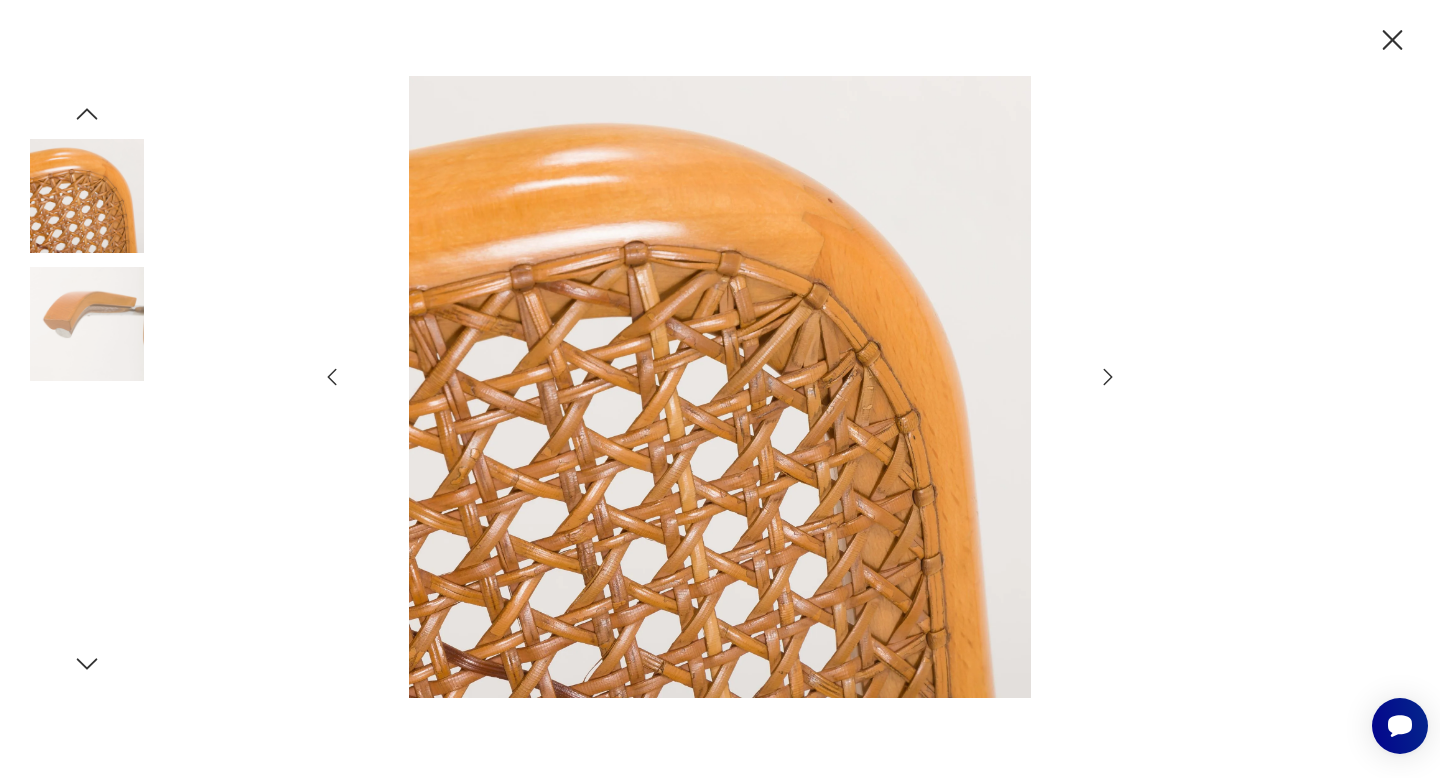 click 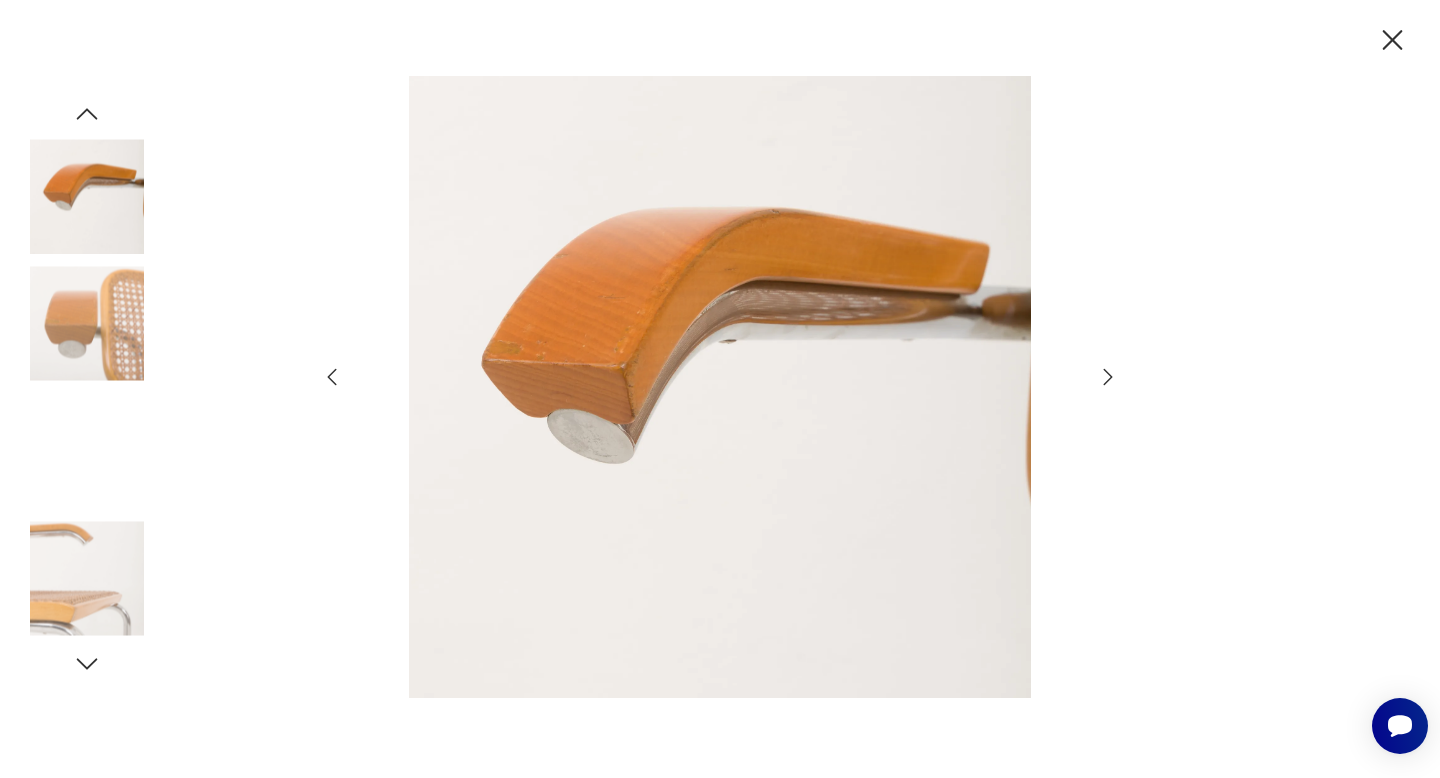 click 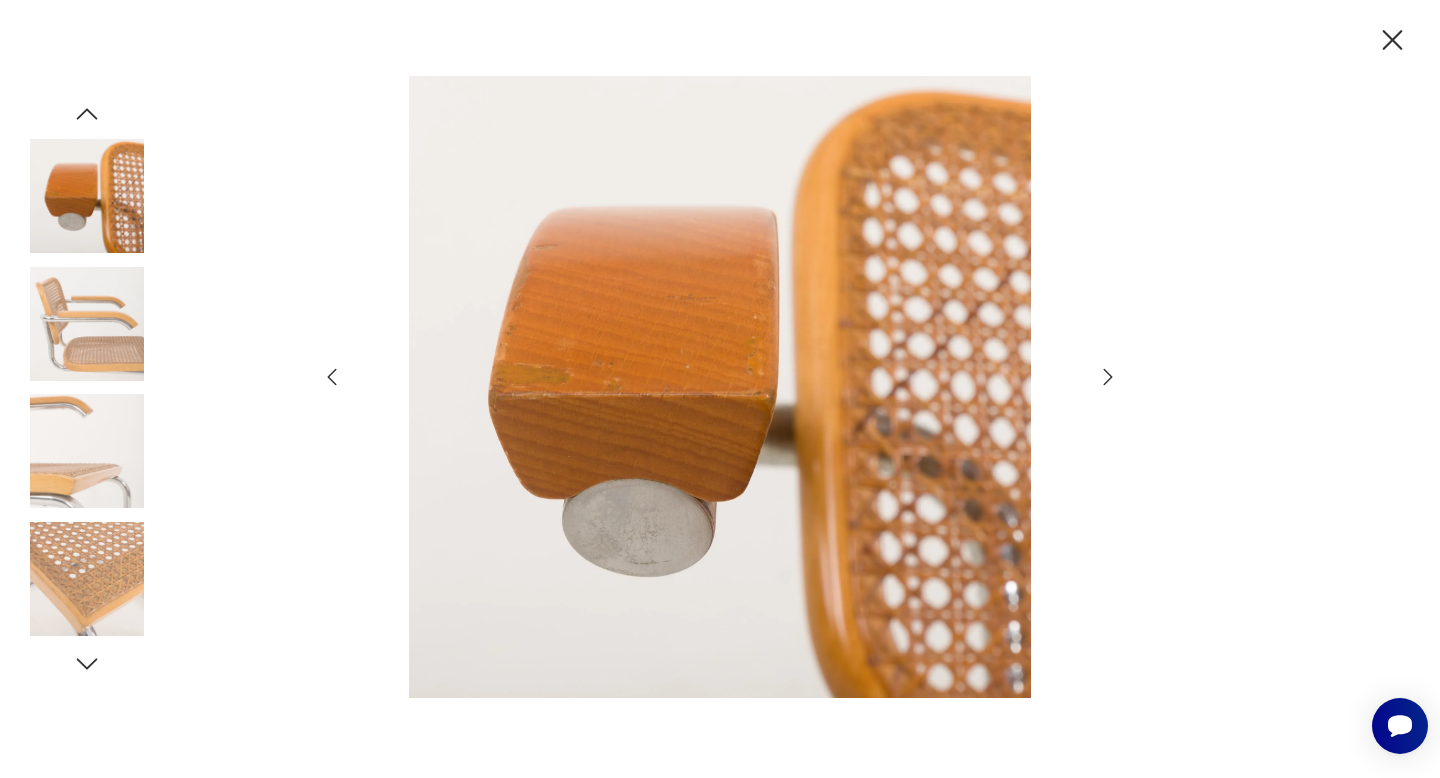 click 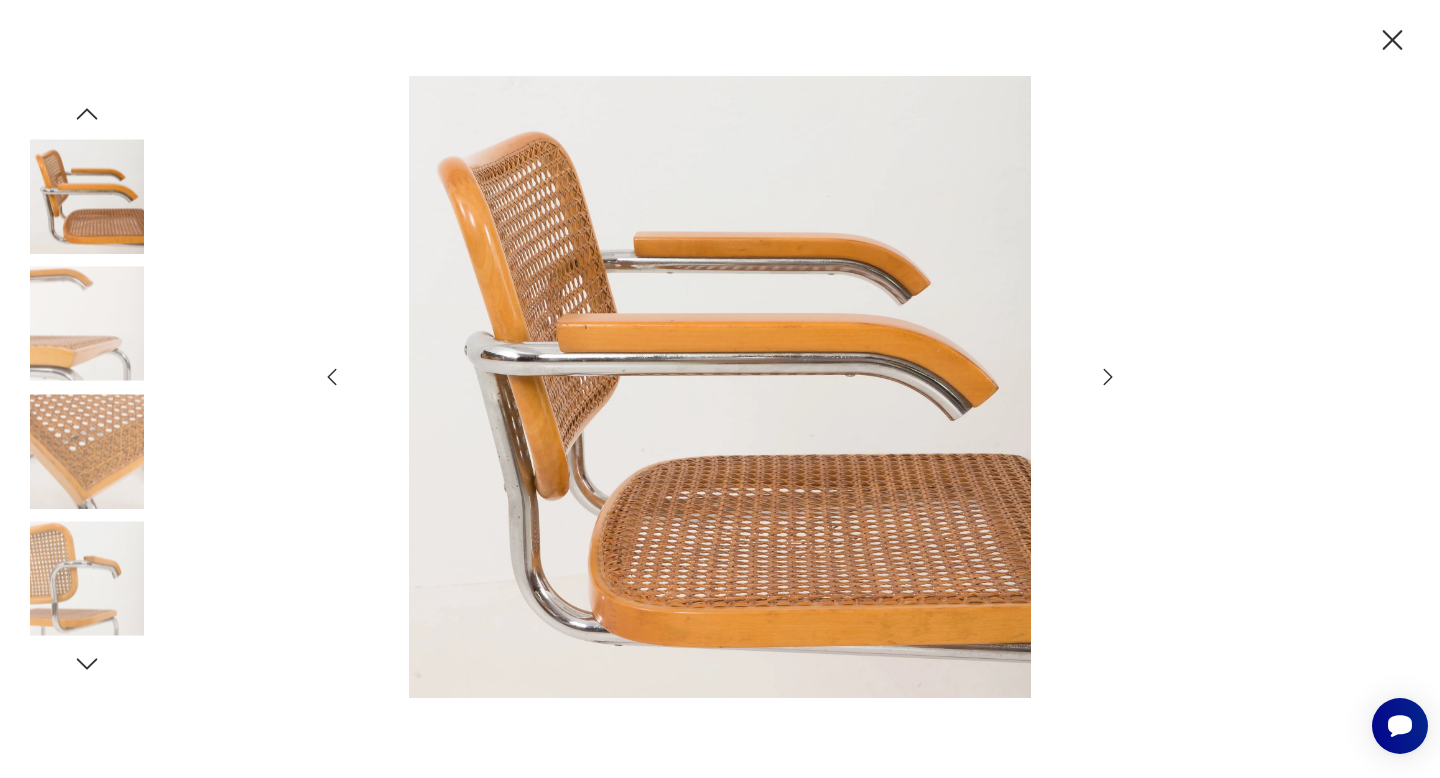 click 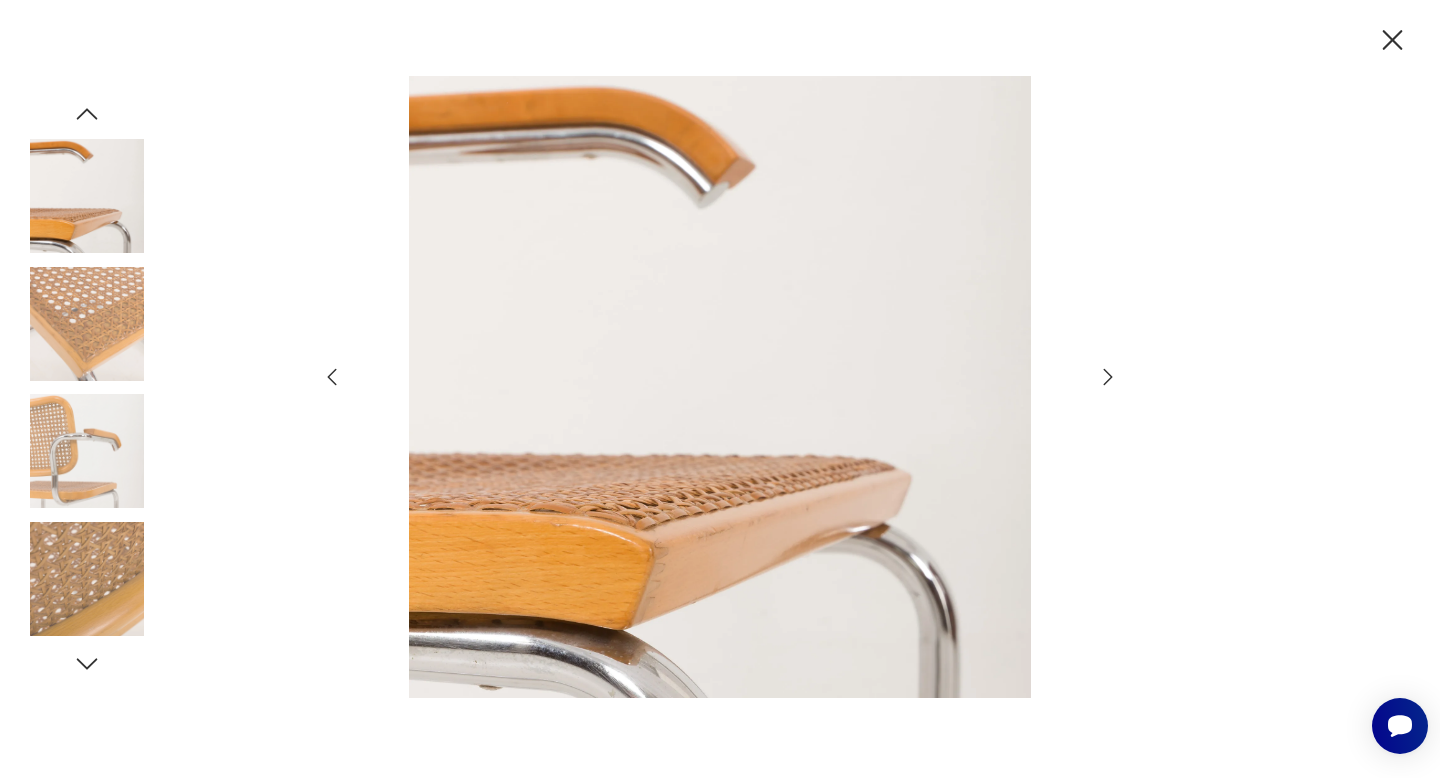 click 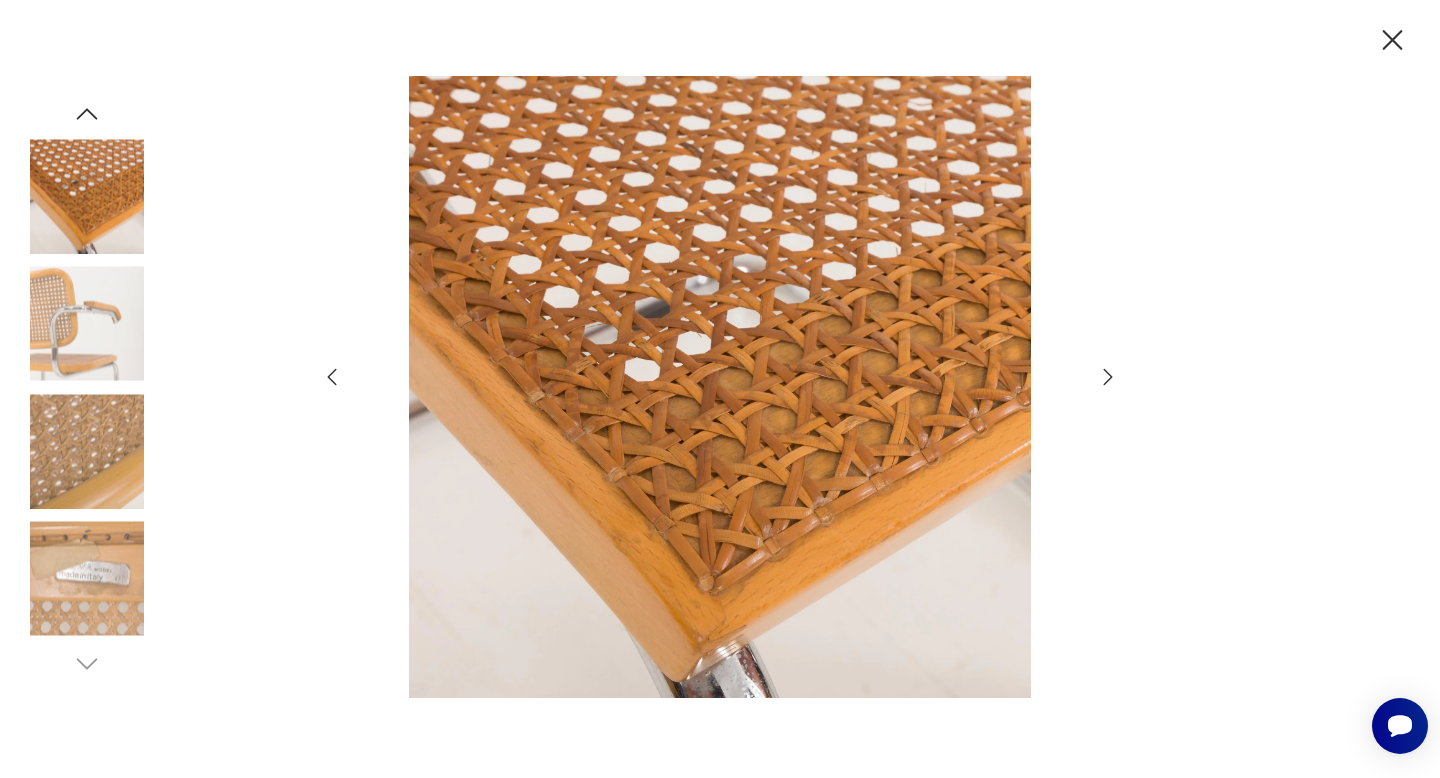 click 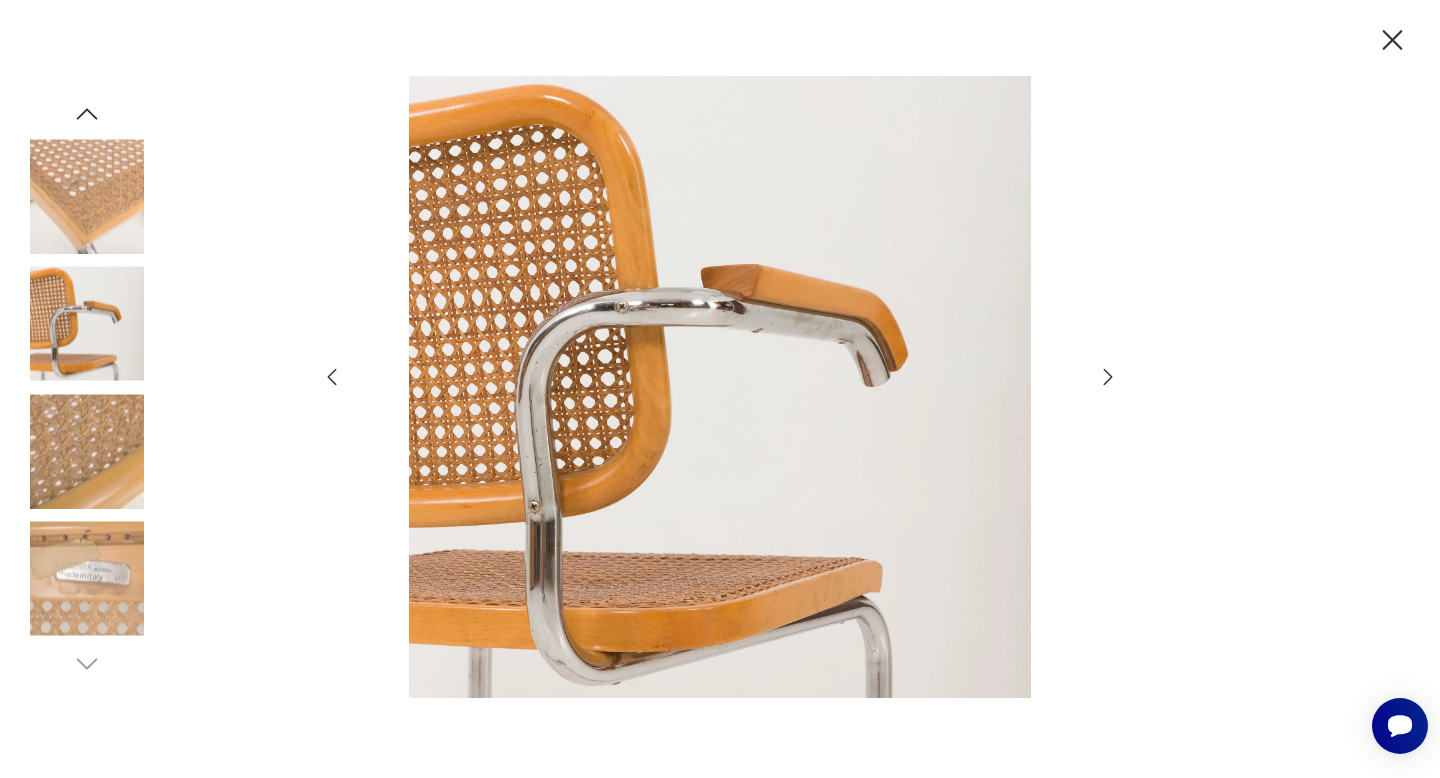 click 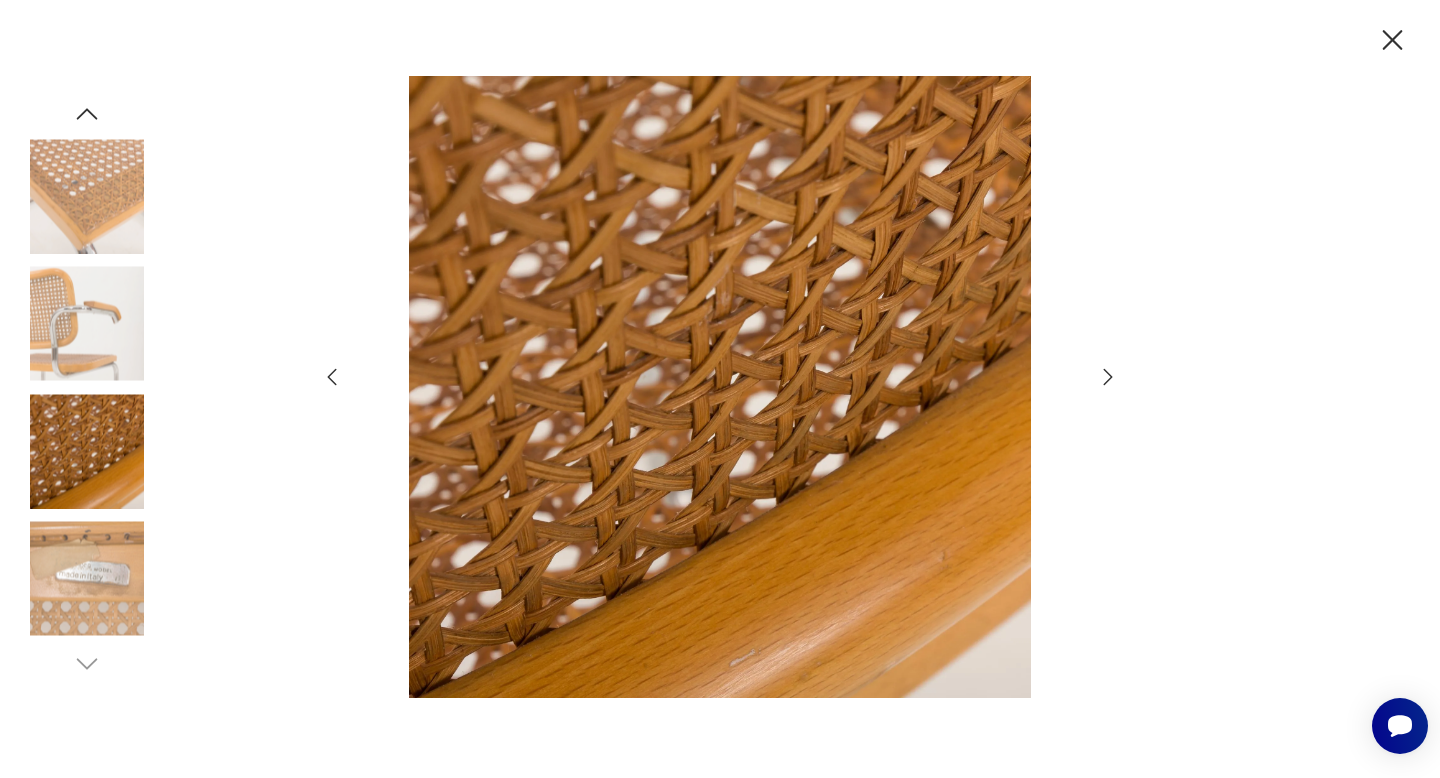 click 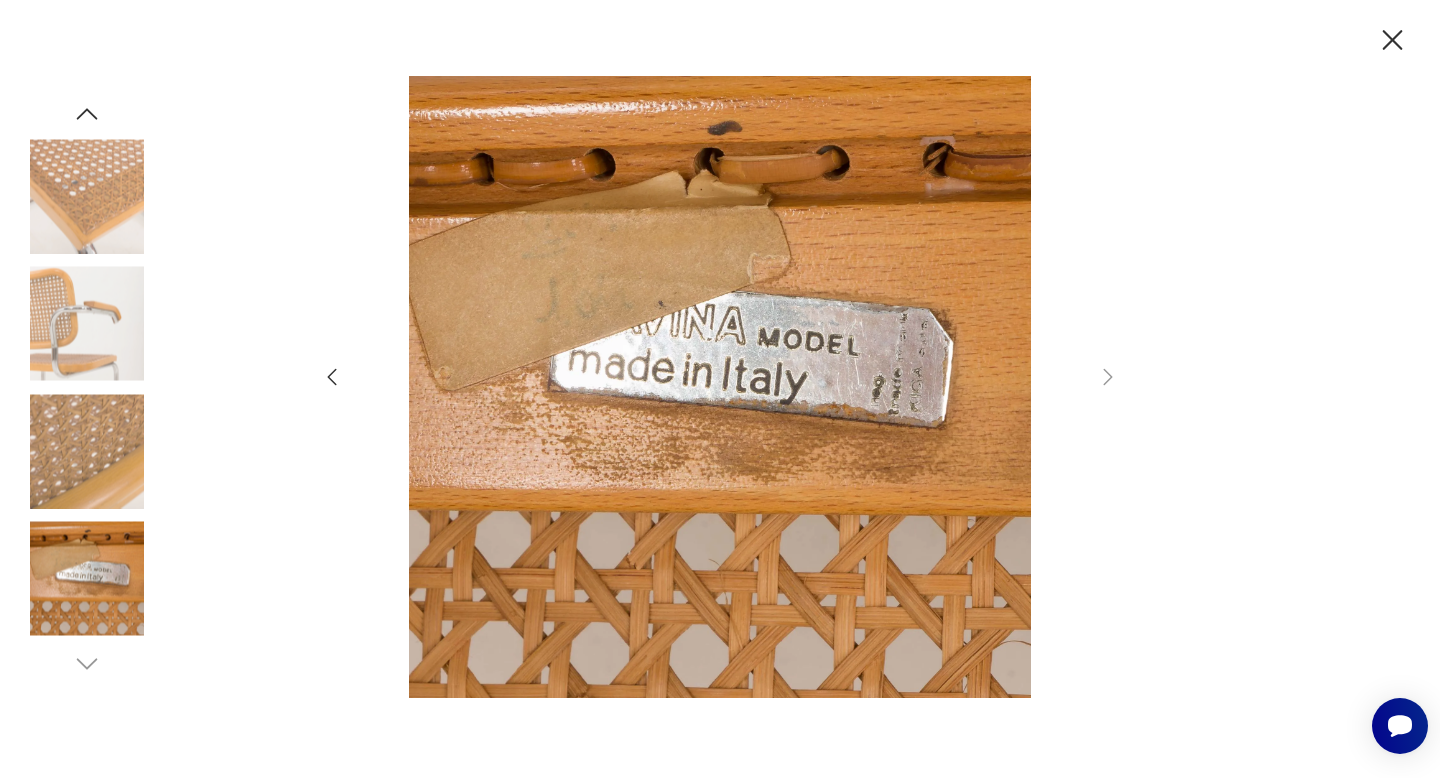 click 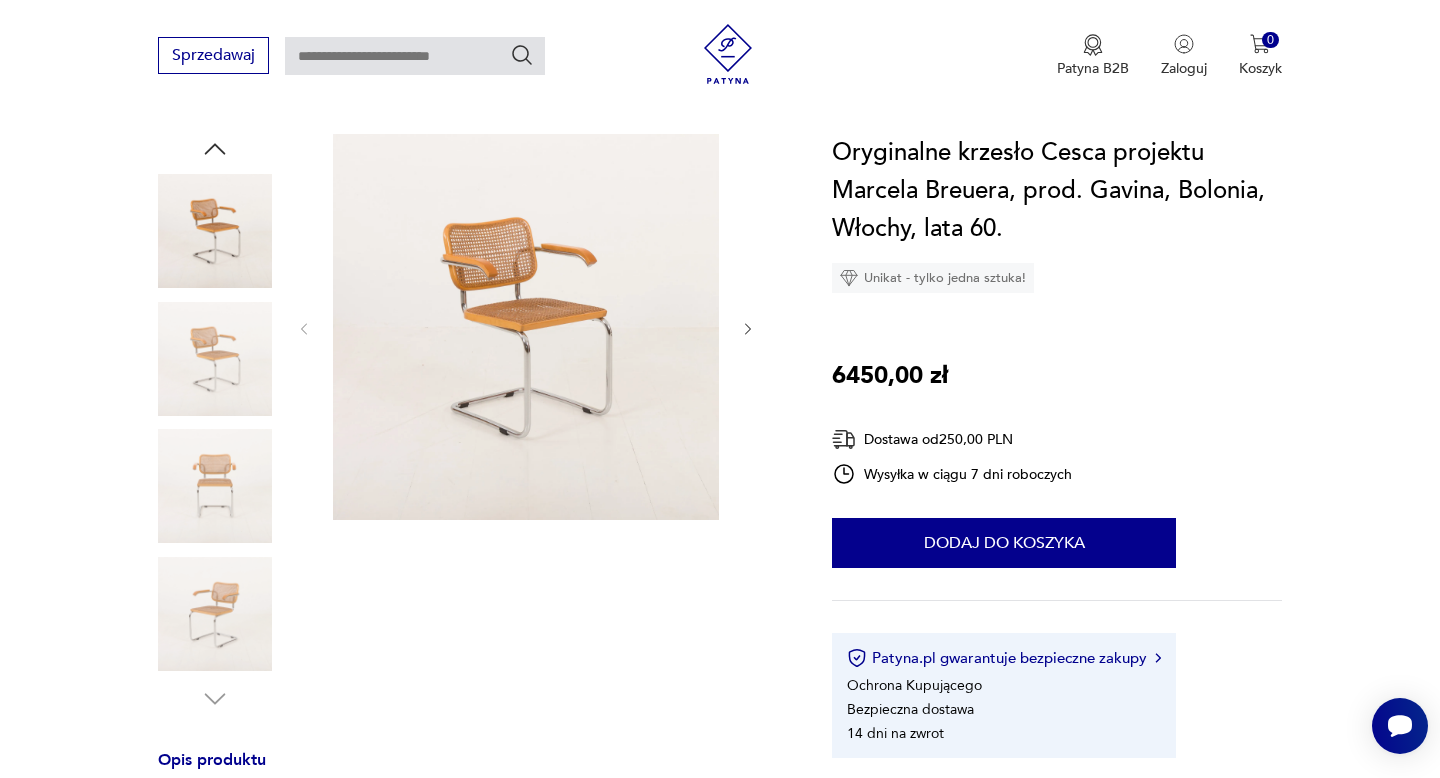 type on "*****" 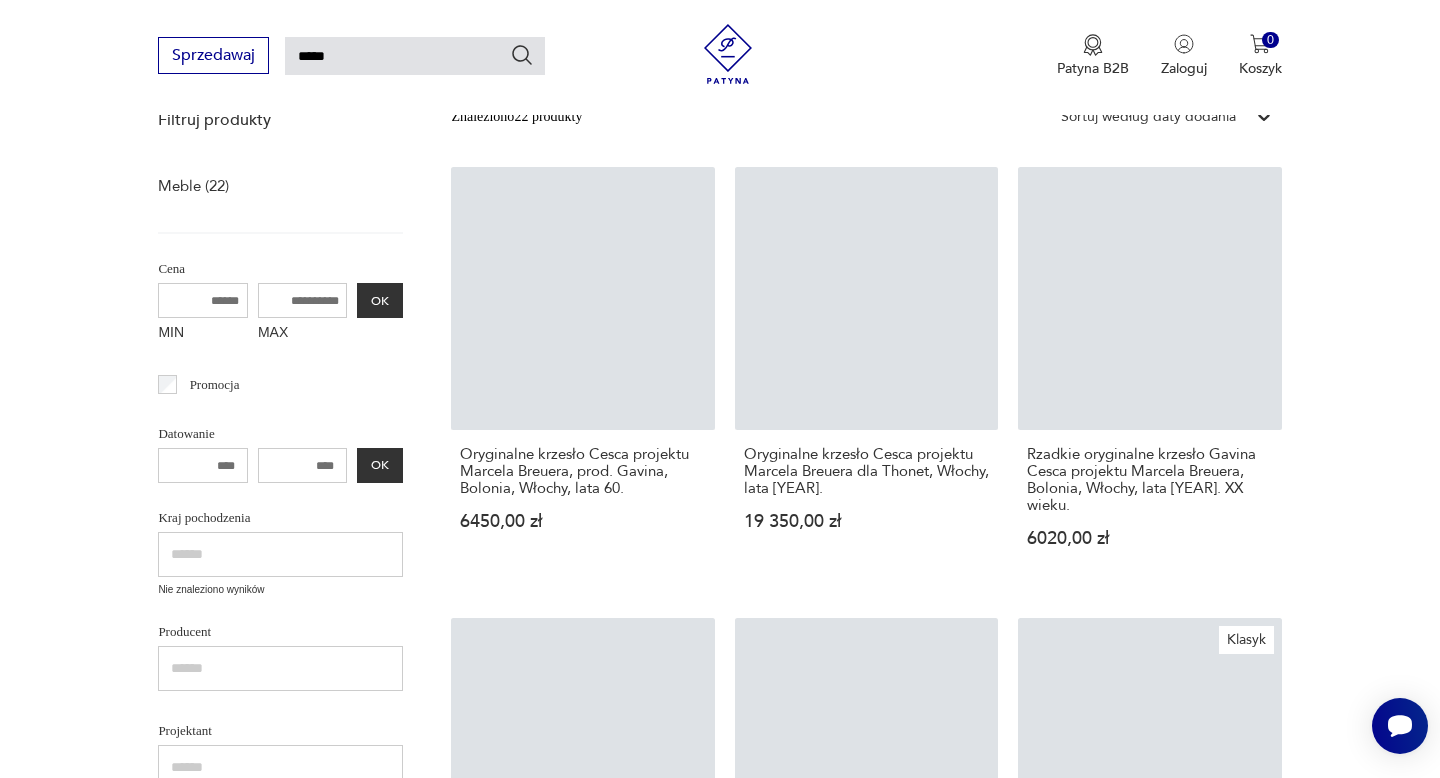 scroll, scrollTop: 316, scrollLeft: 0, axis: vertical 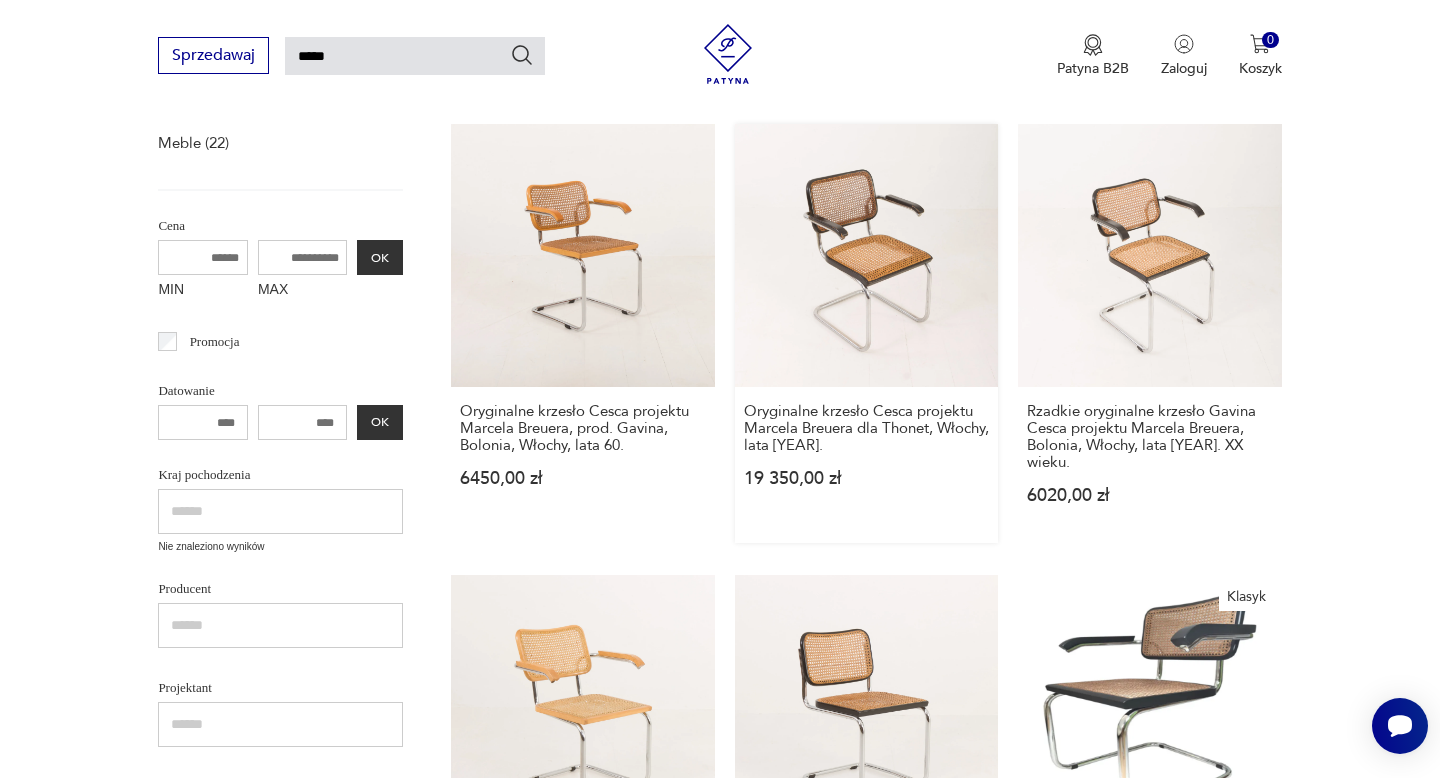 click on "Oryginalne krzesło Cesca projektu Marcela Breuera dla Thonet, Włochy, lata [YEAR]. [PRICE]" at bounding box center [866, 333] 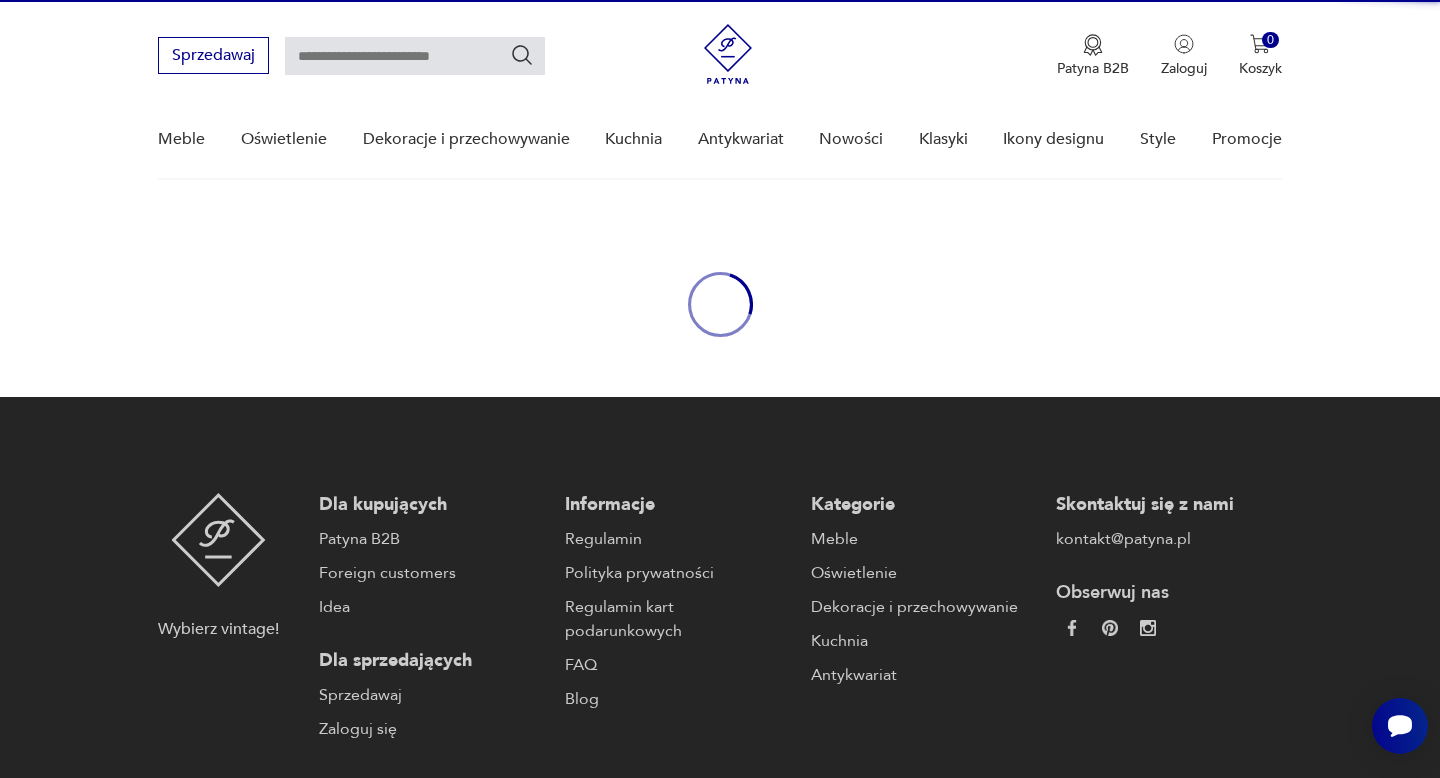 scroll, scrollTop: 0, scrollLeft: 0, axis: both 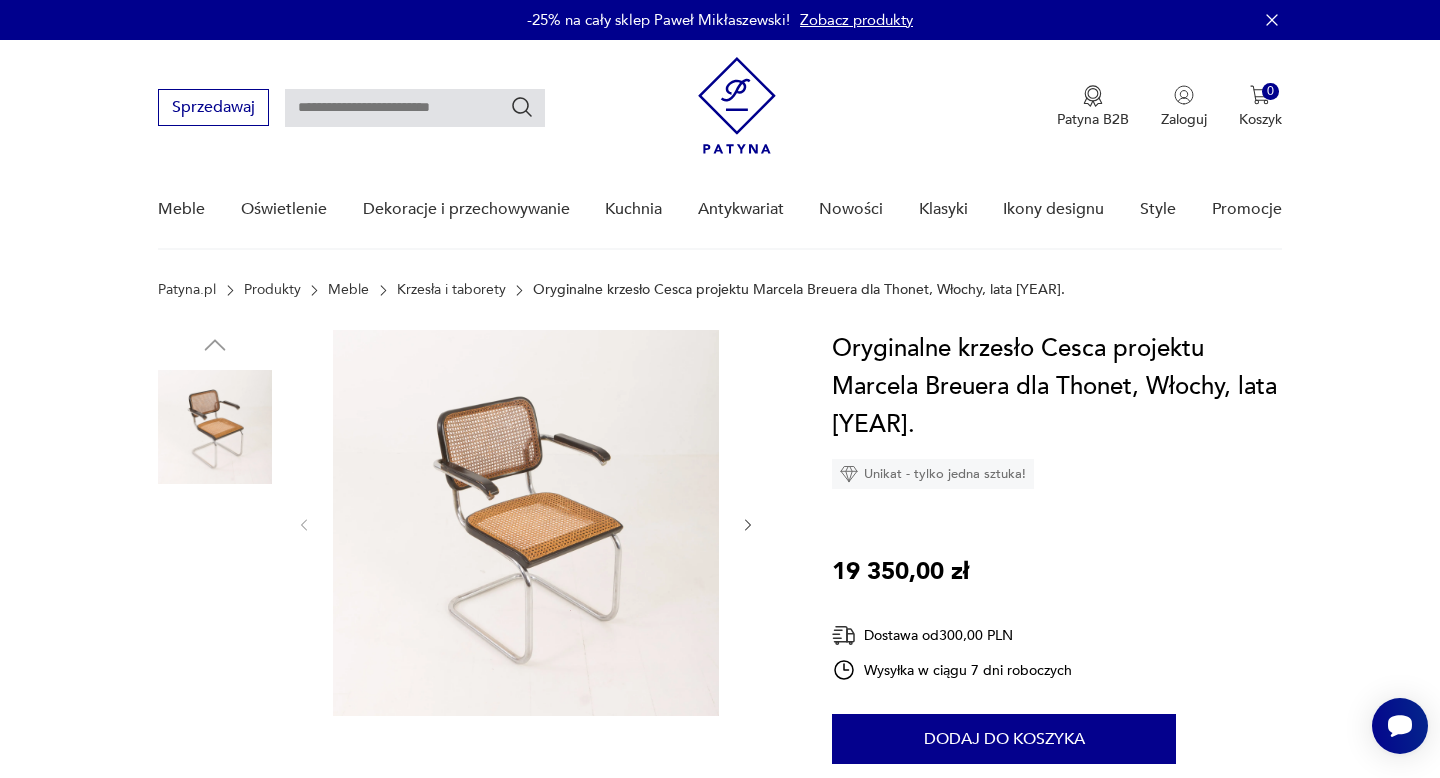 click at bounding box center (215, 555) 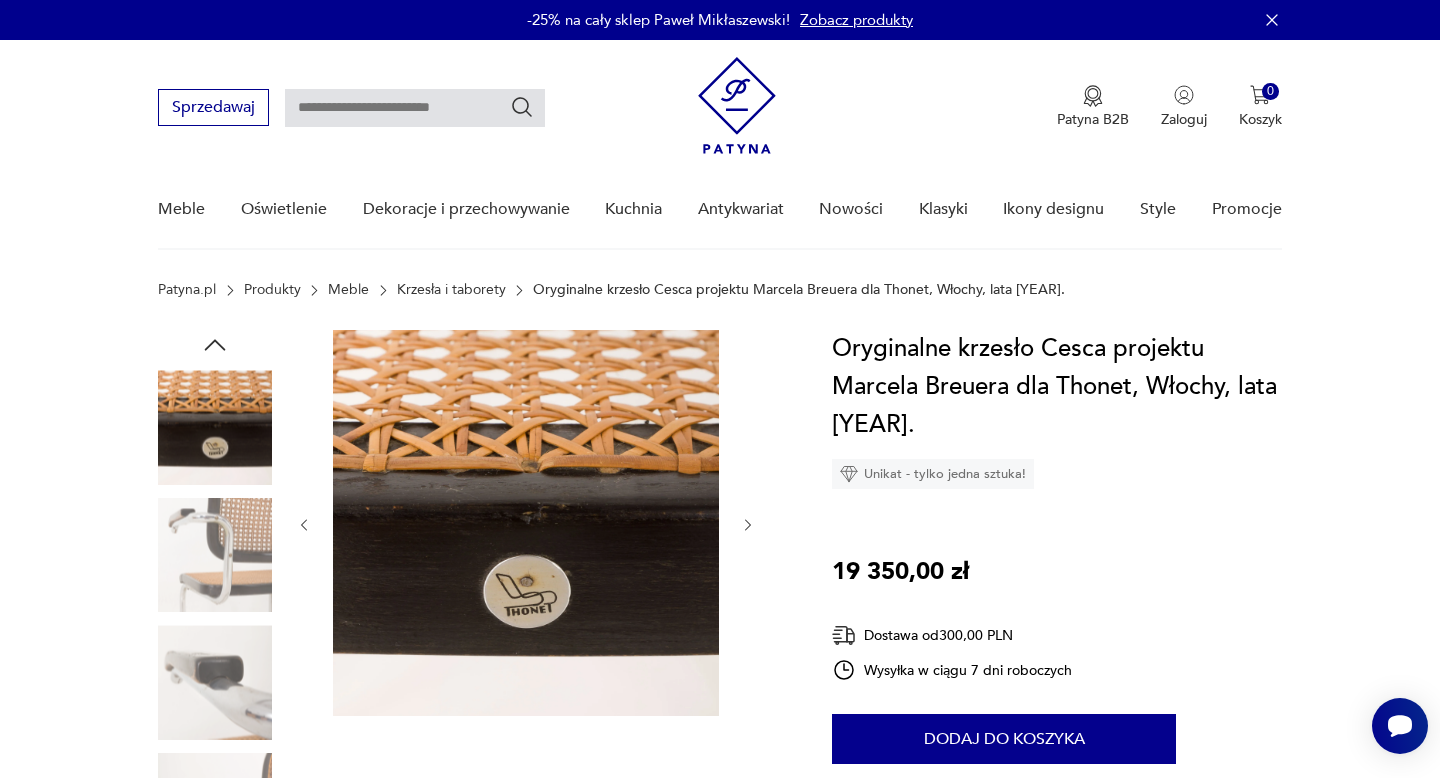 click 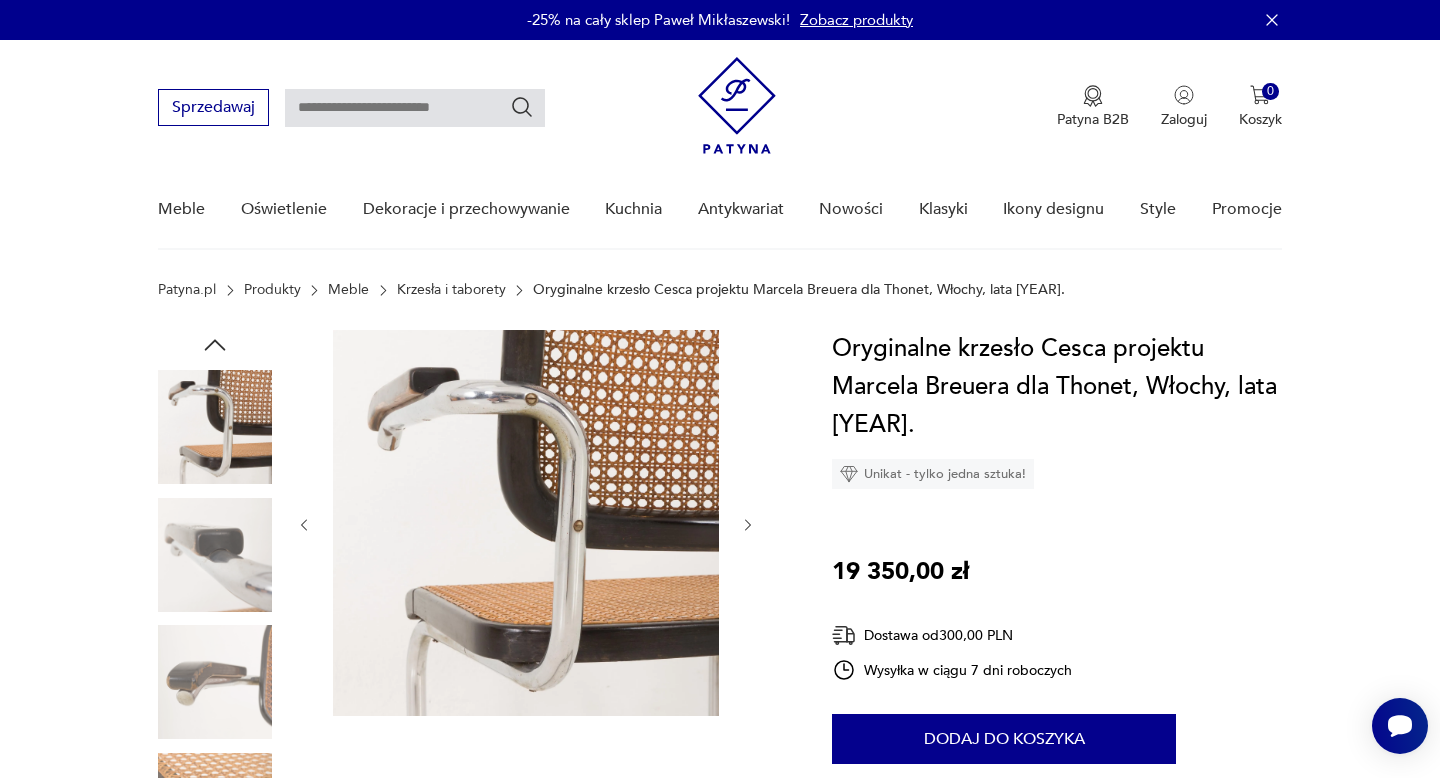 click 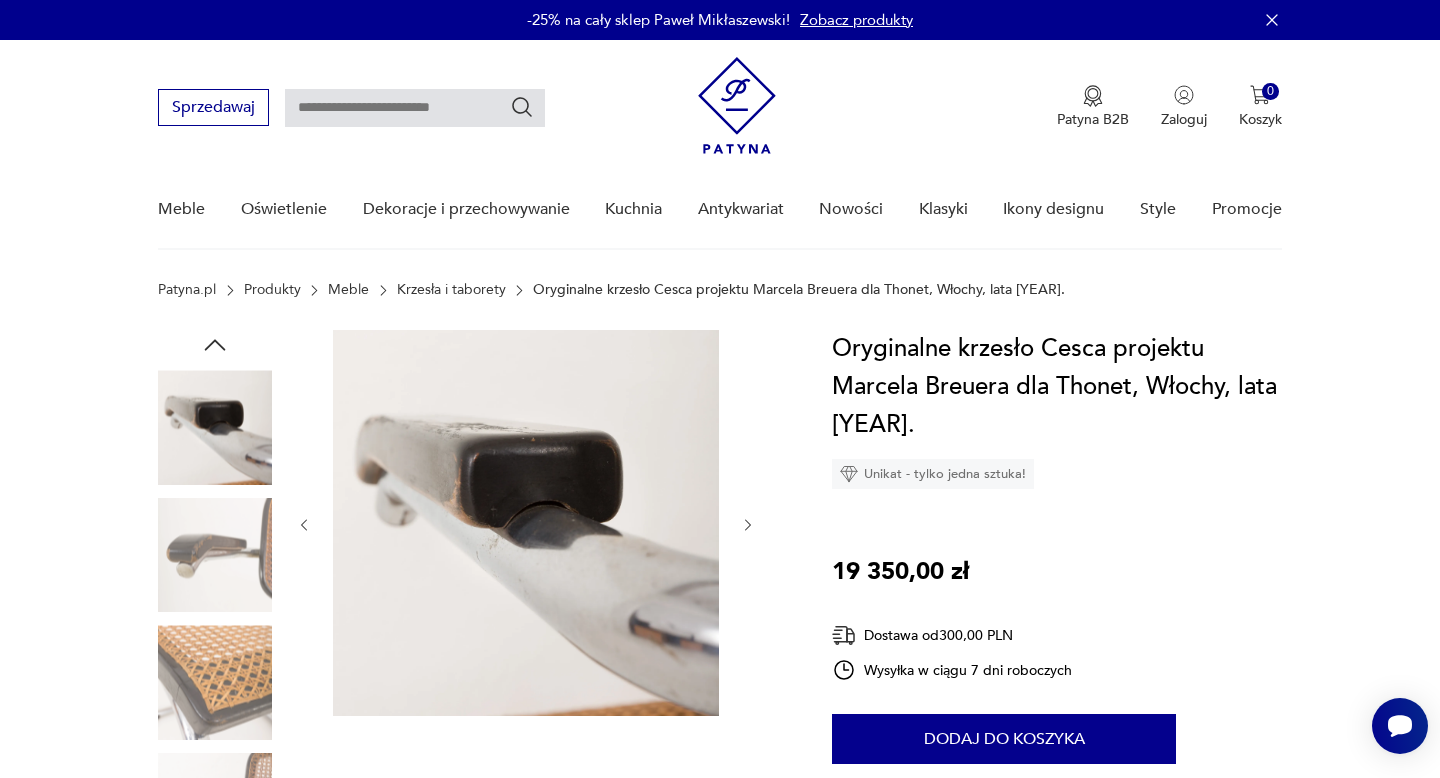 click 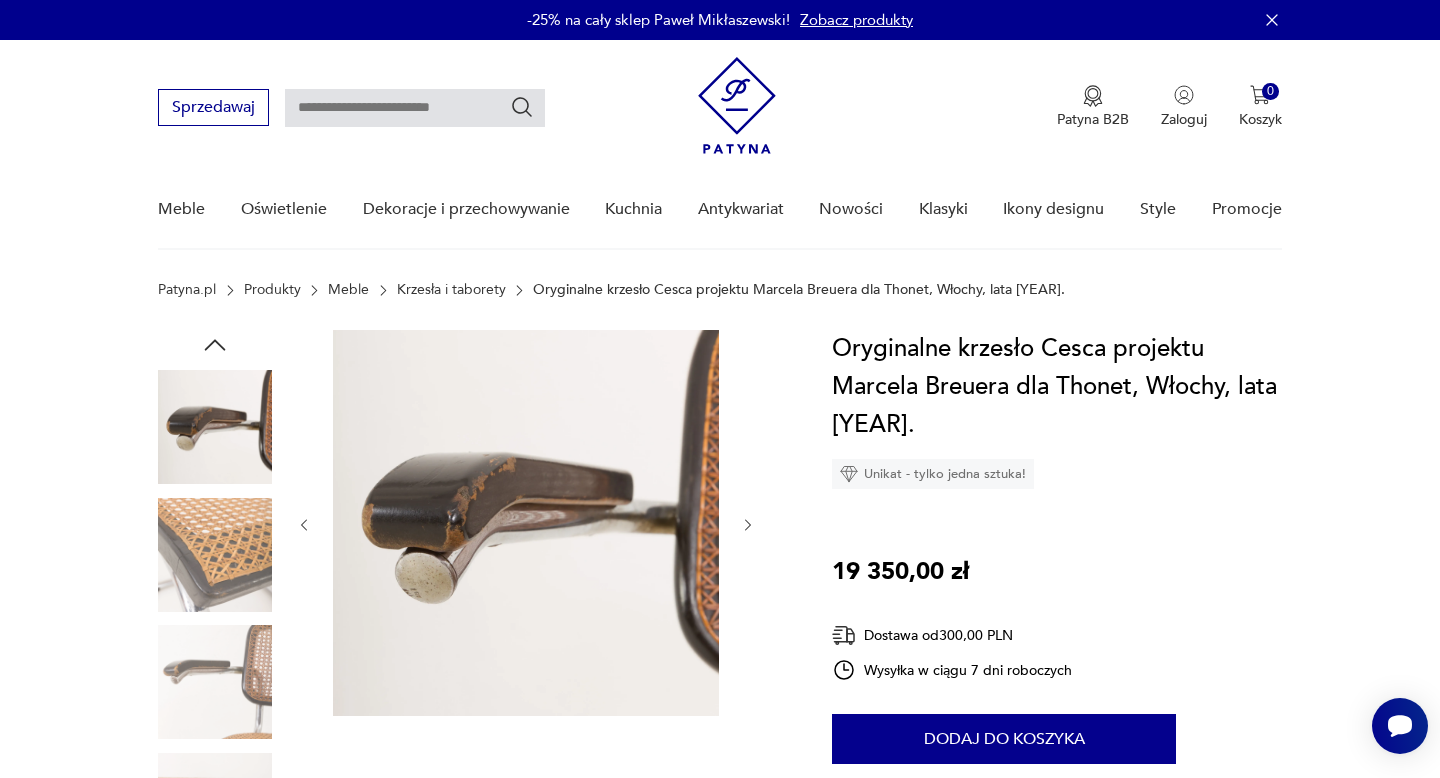 click 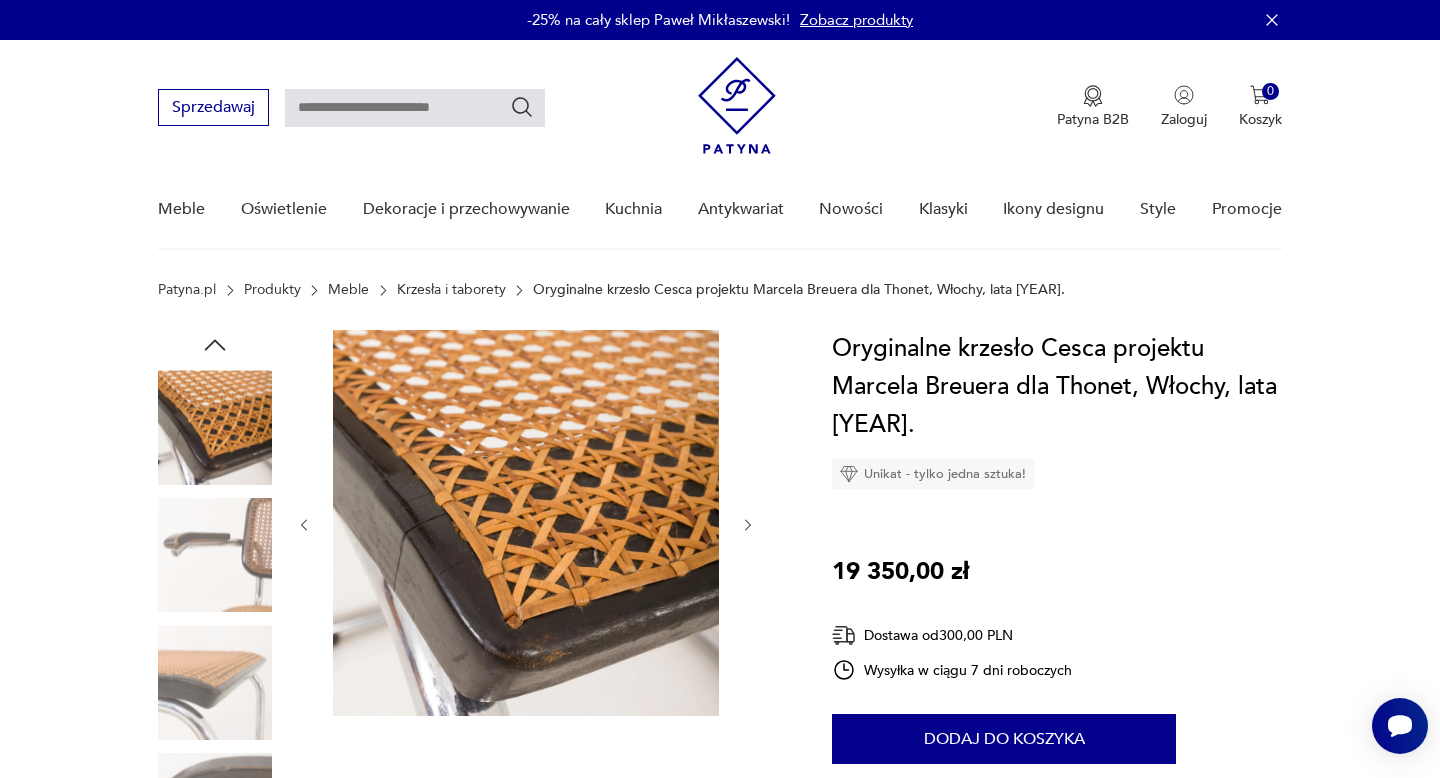 click 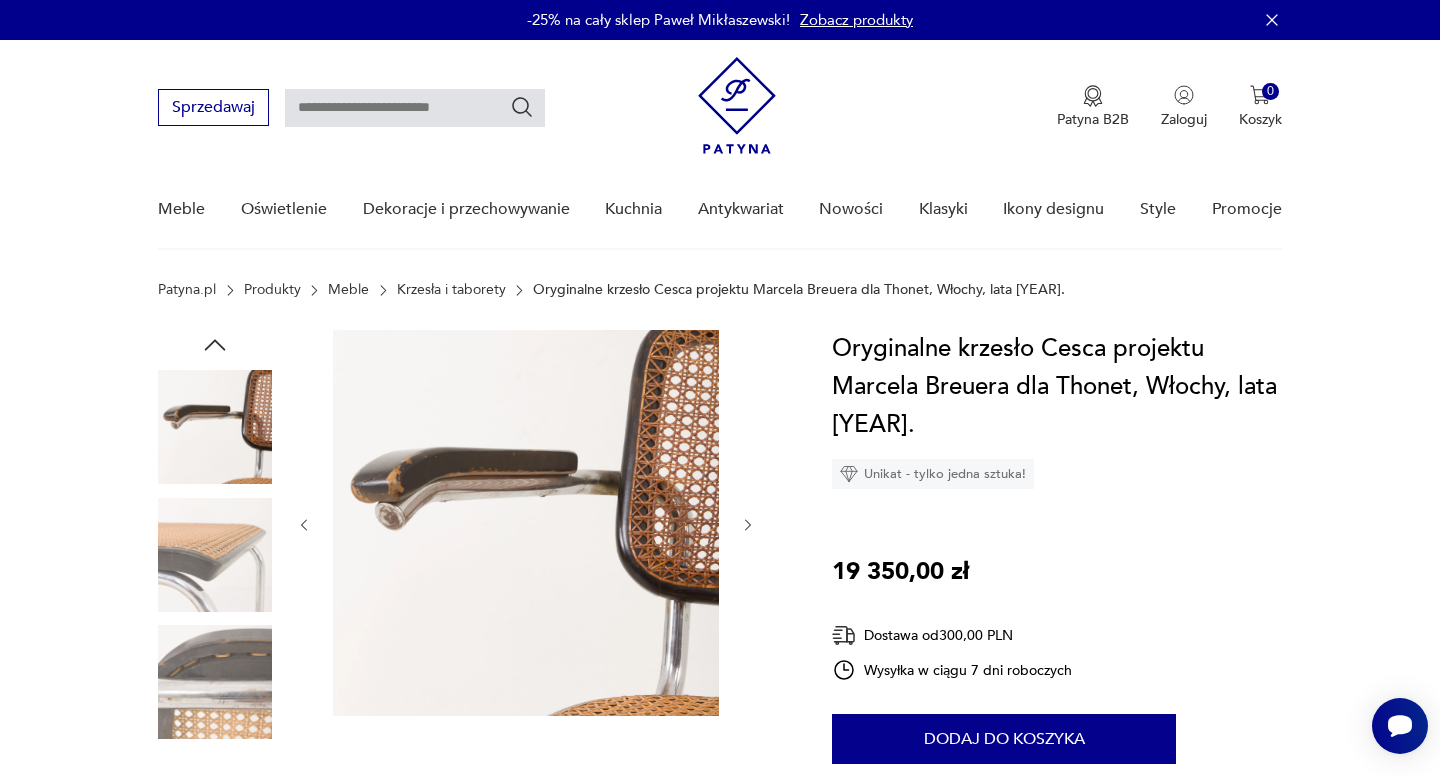 click 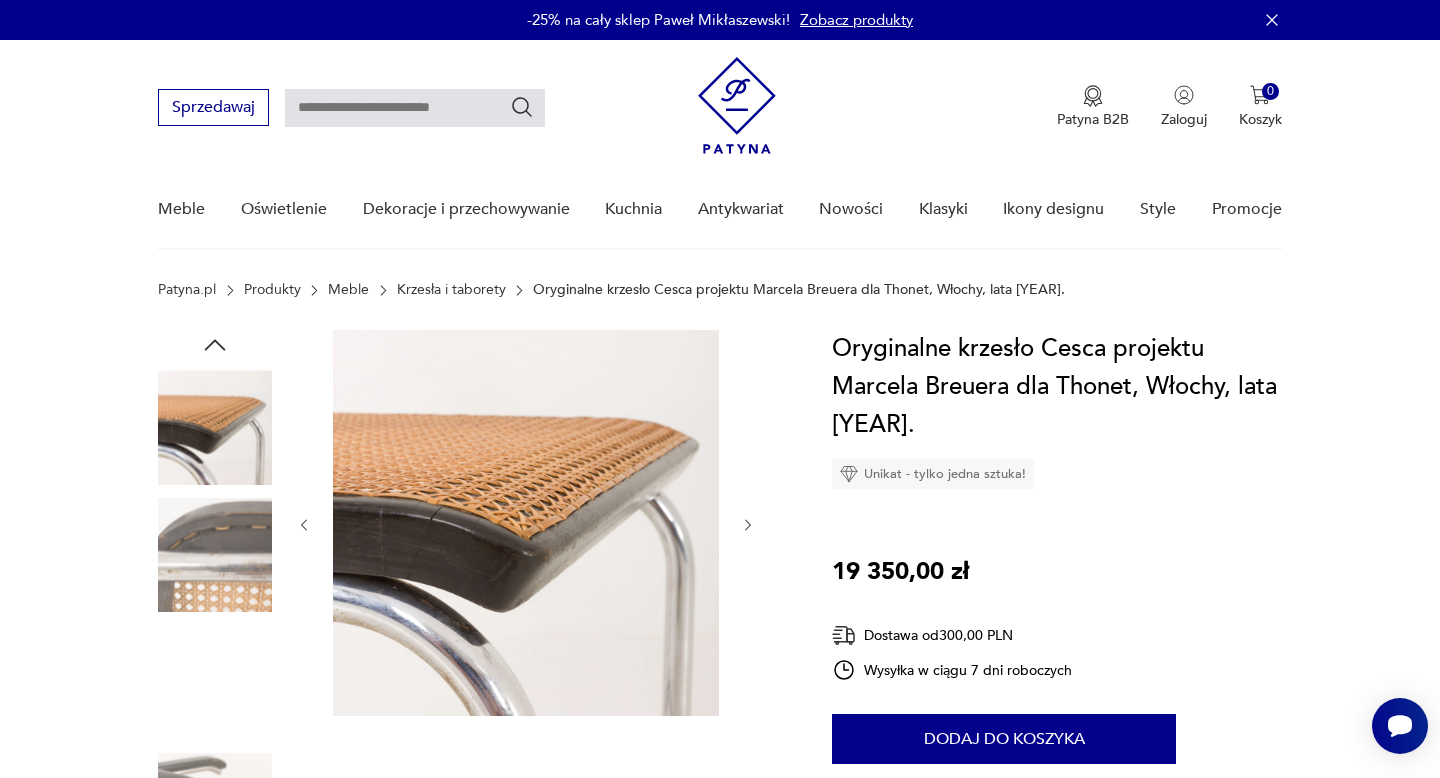 click 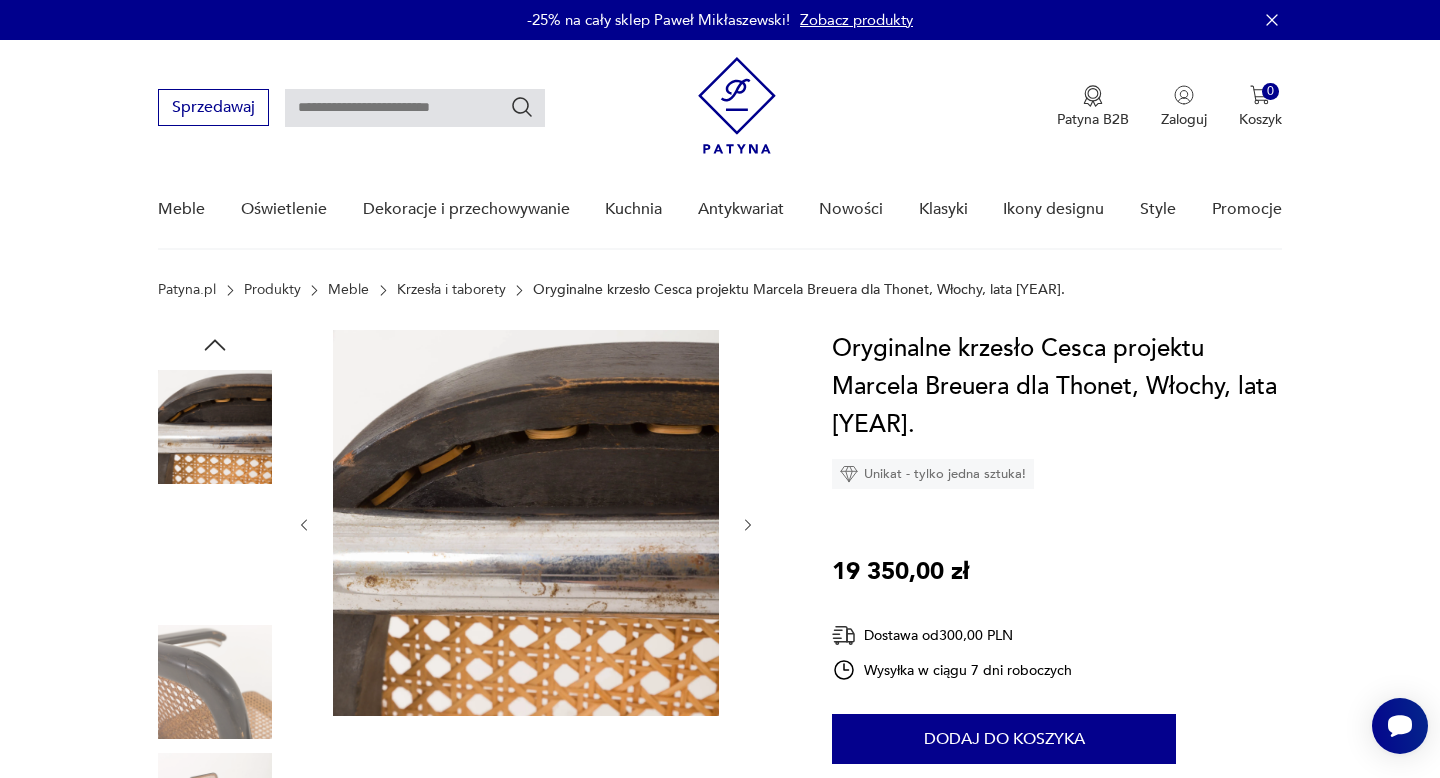click 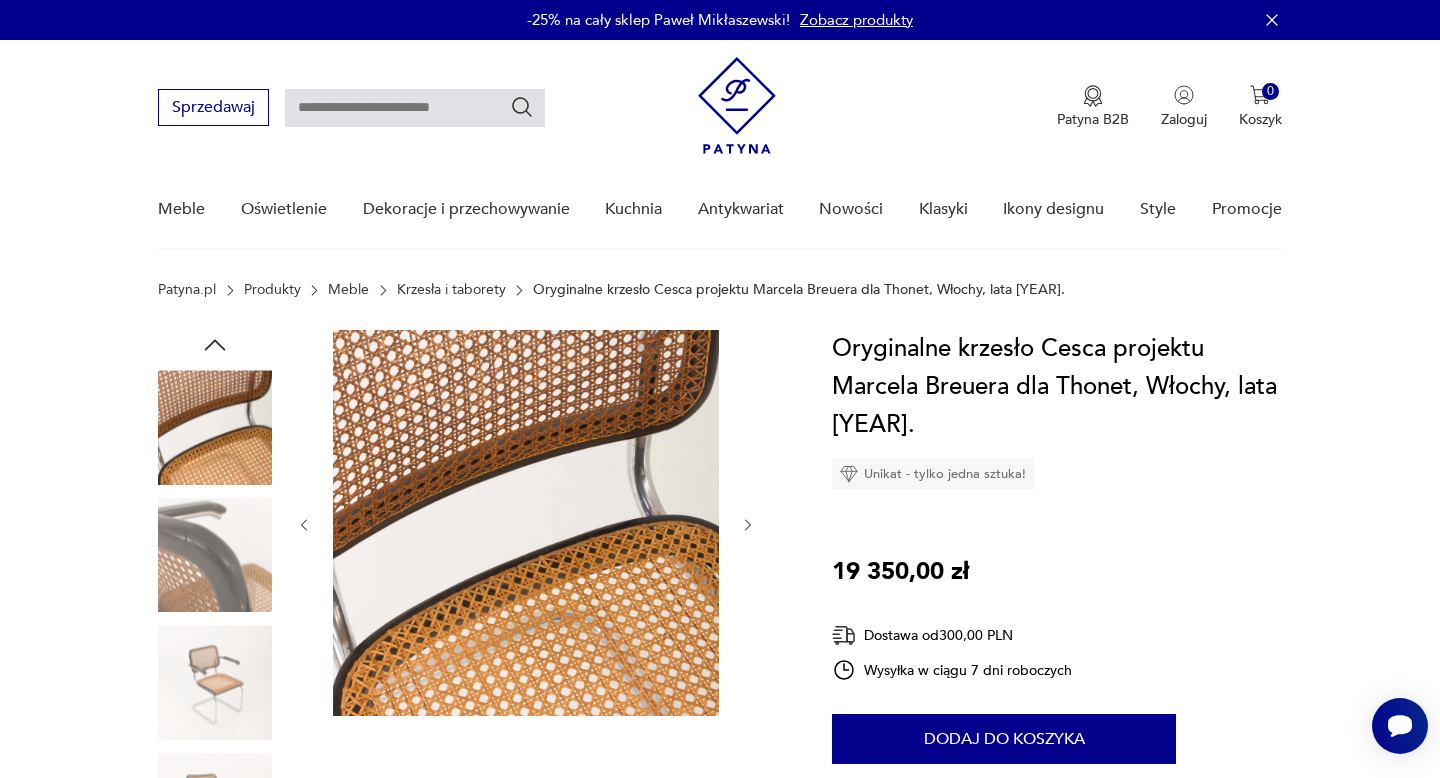 click 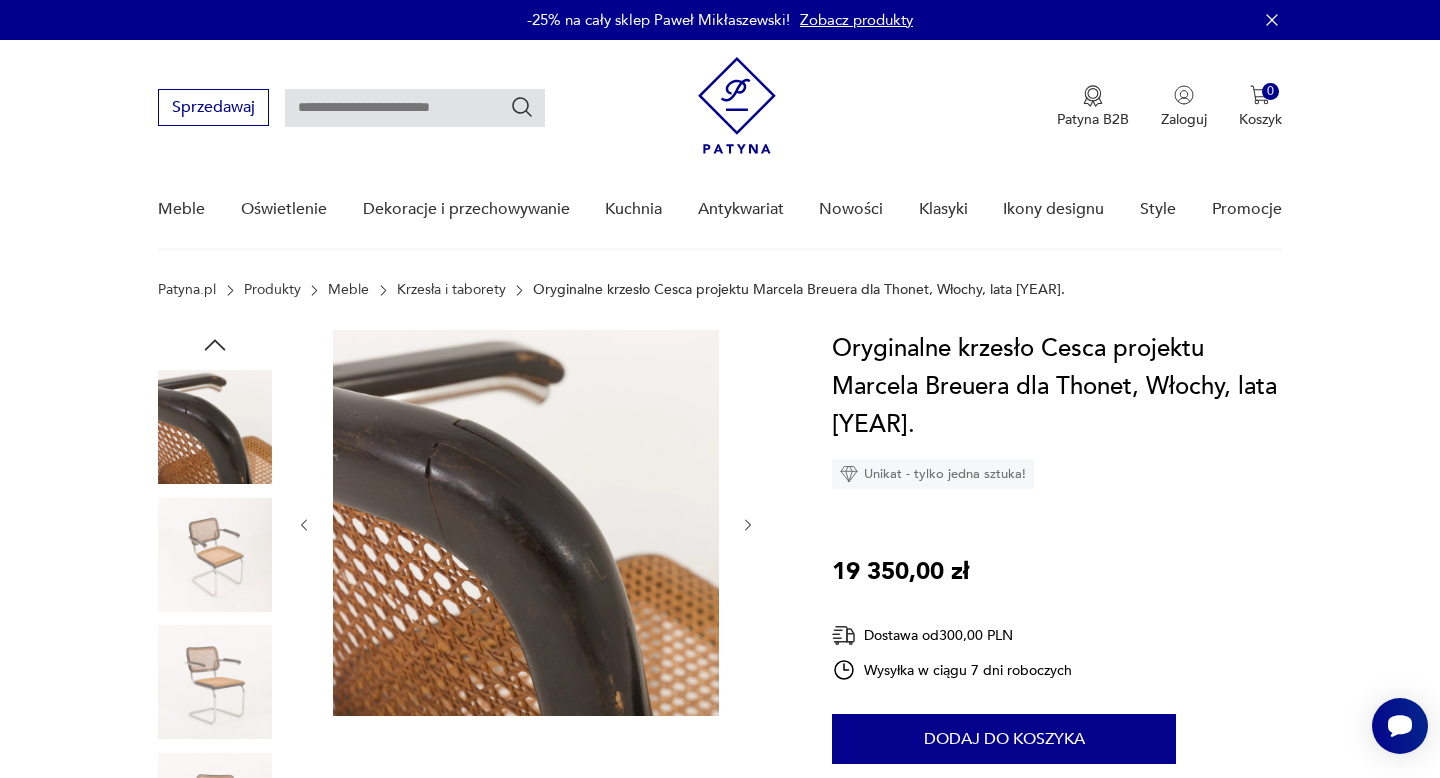 click 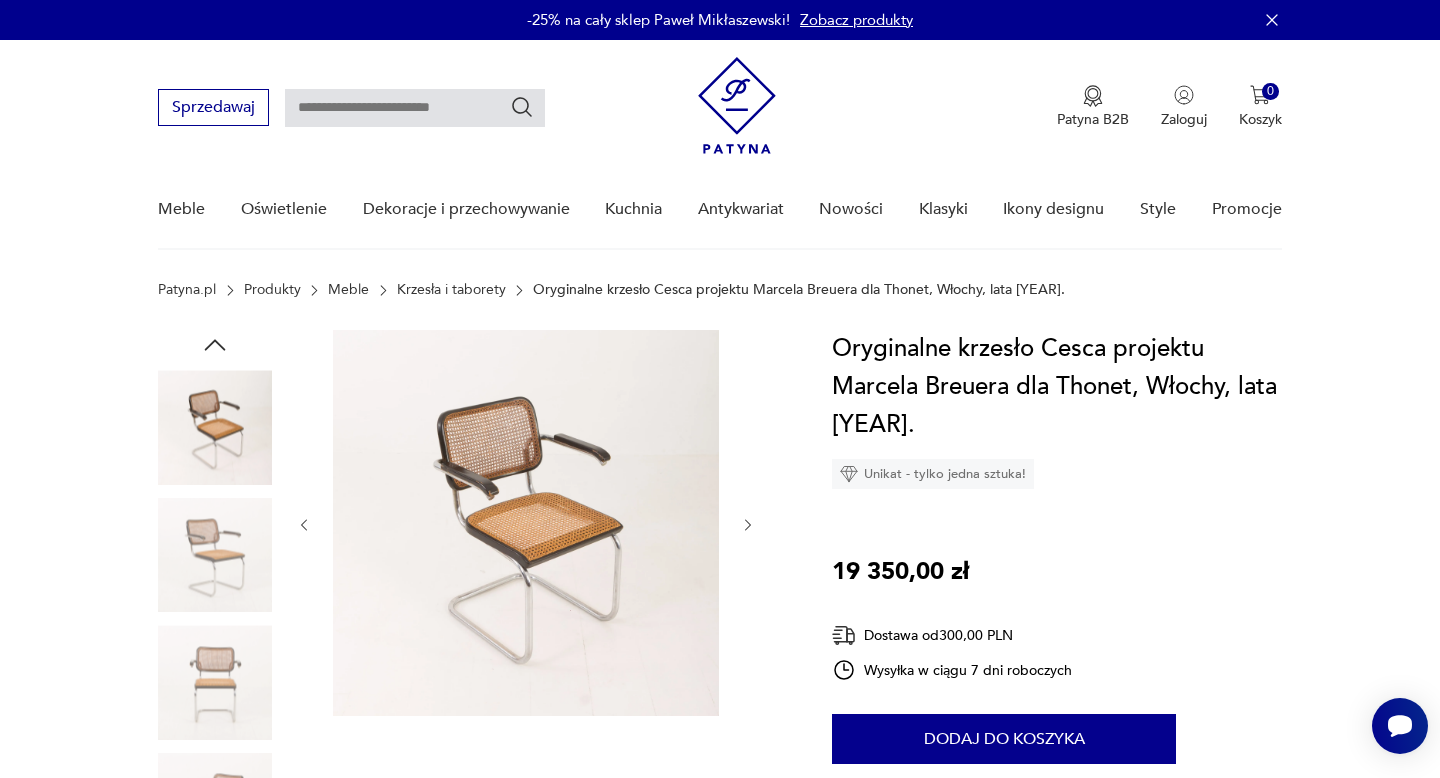 click 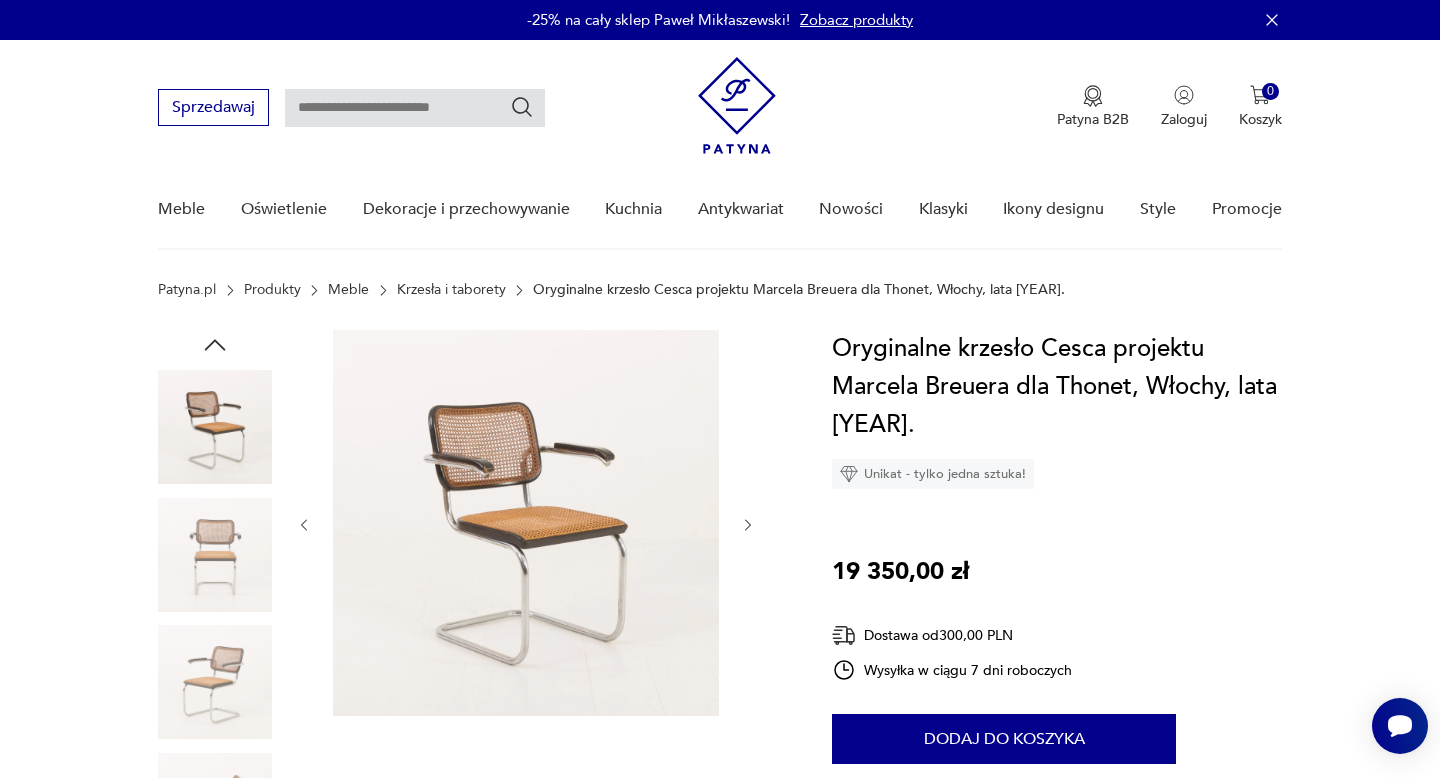 click 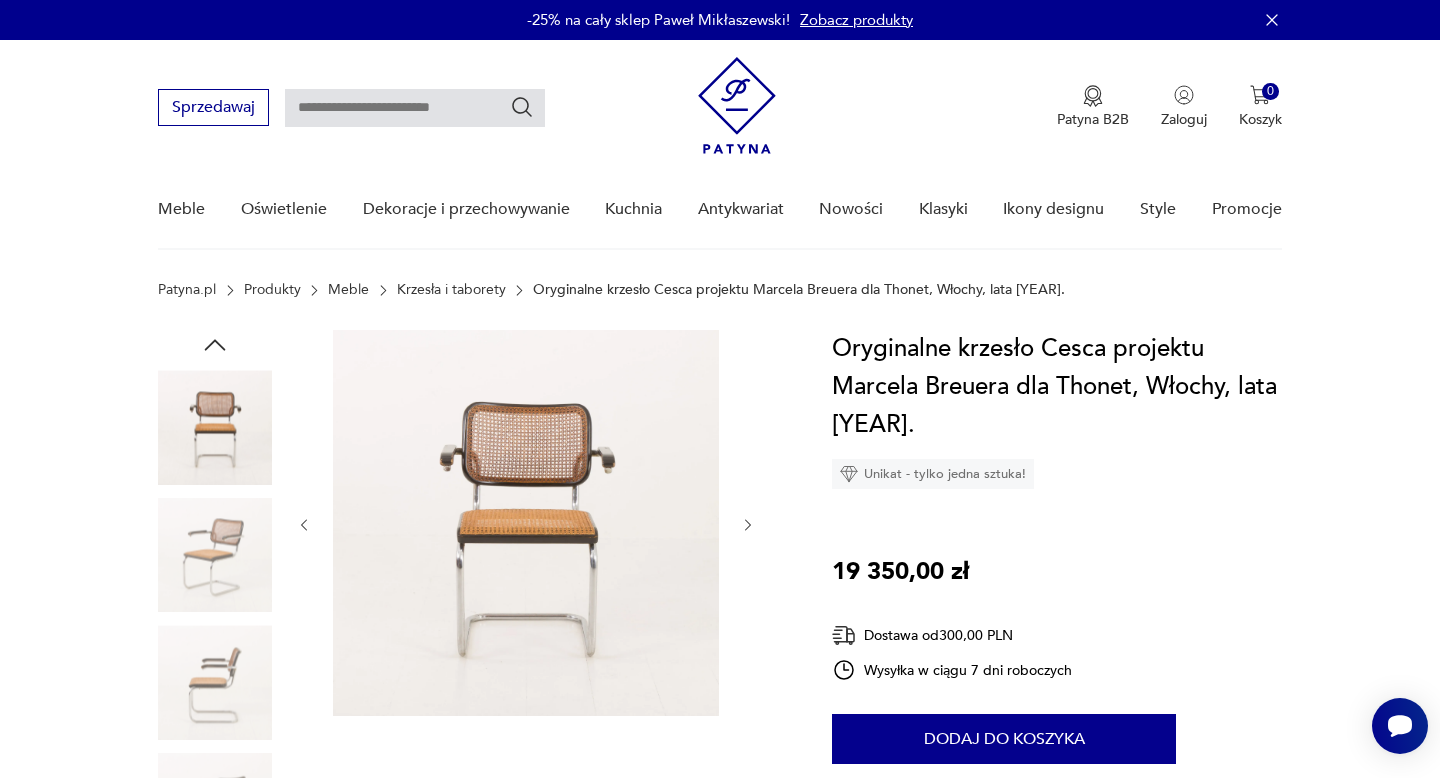 click 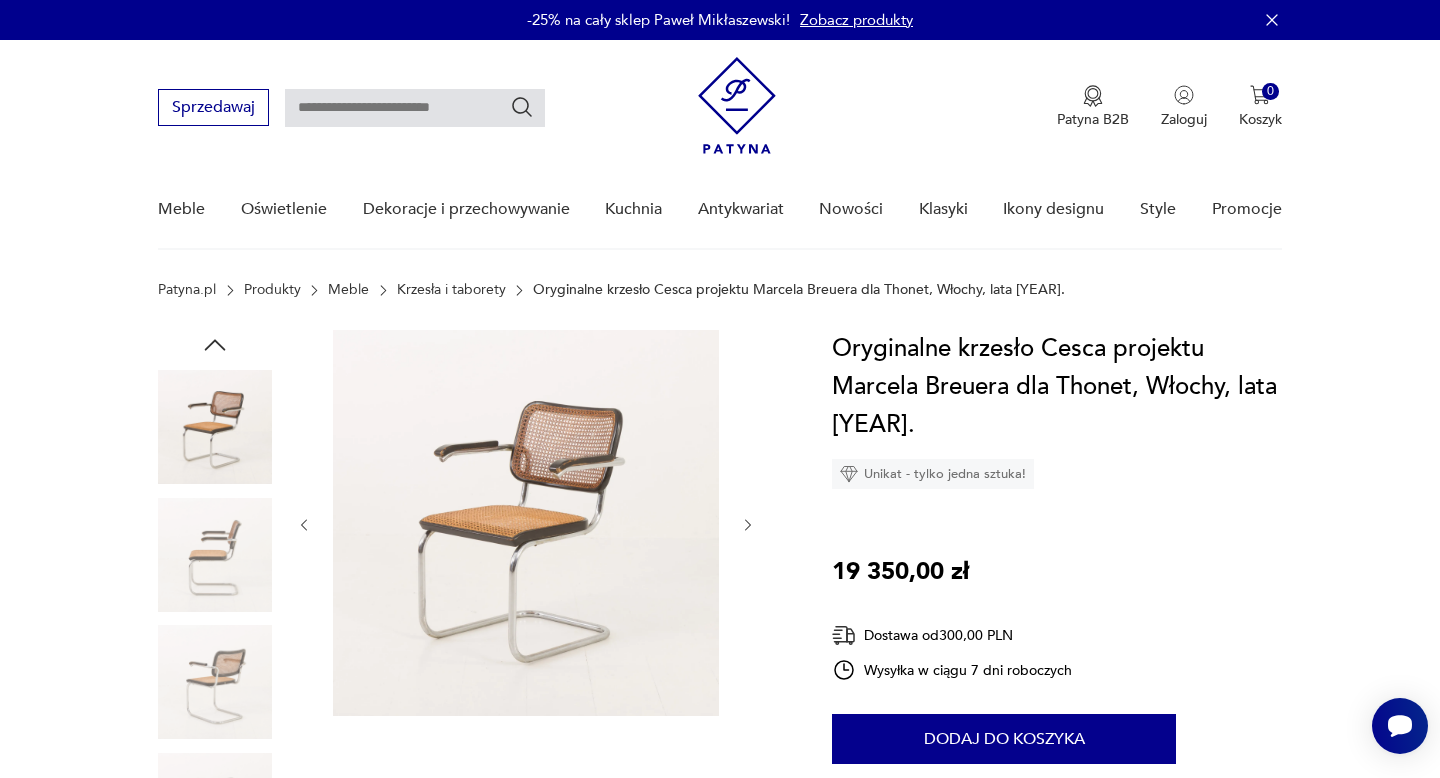 click 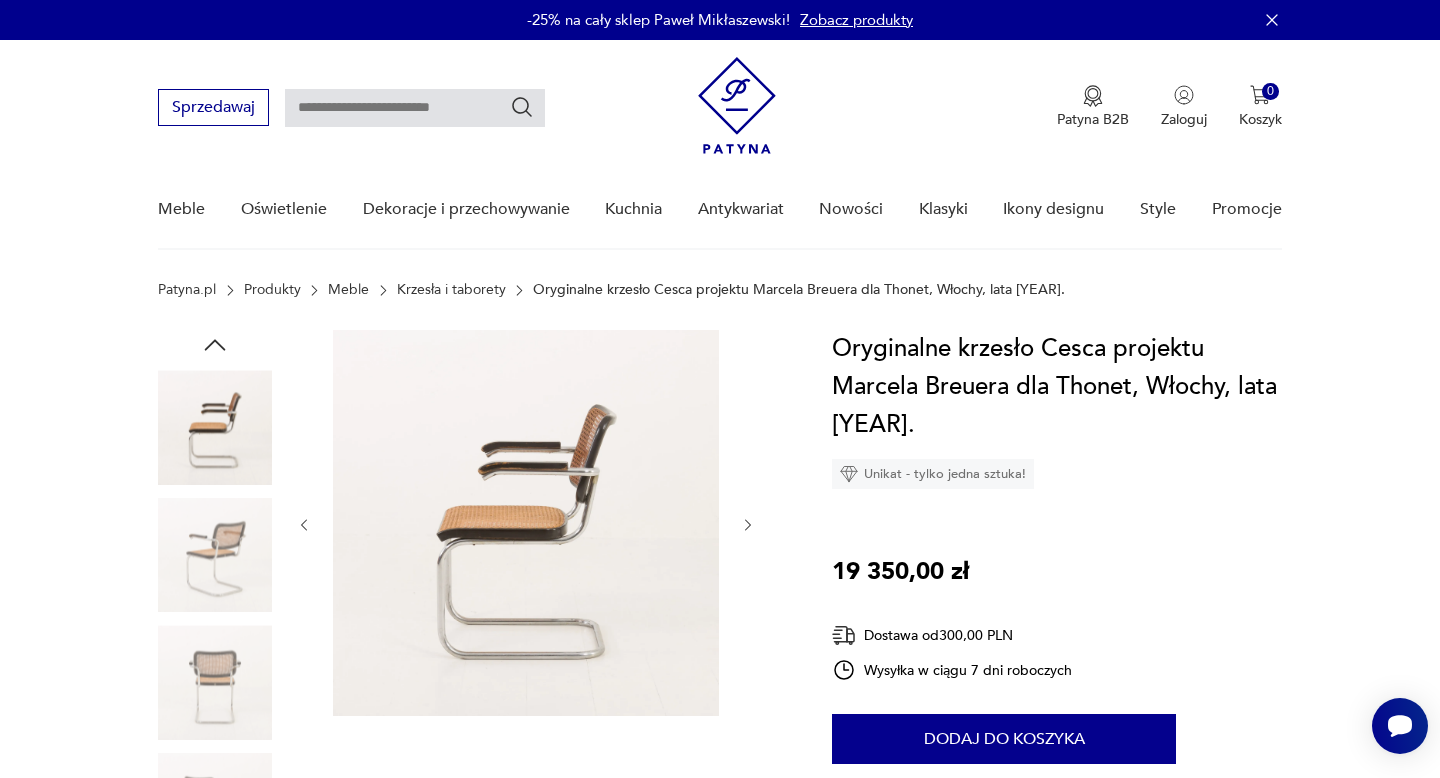 click 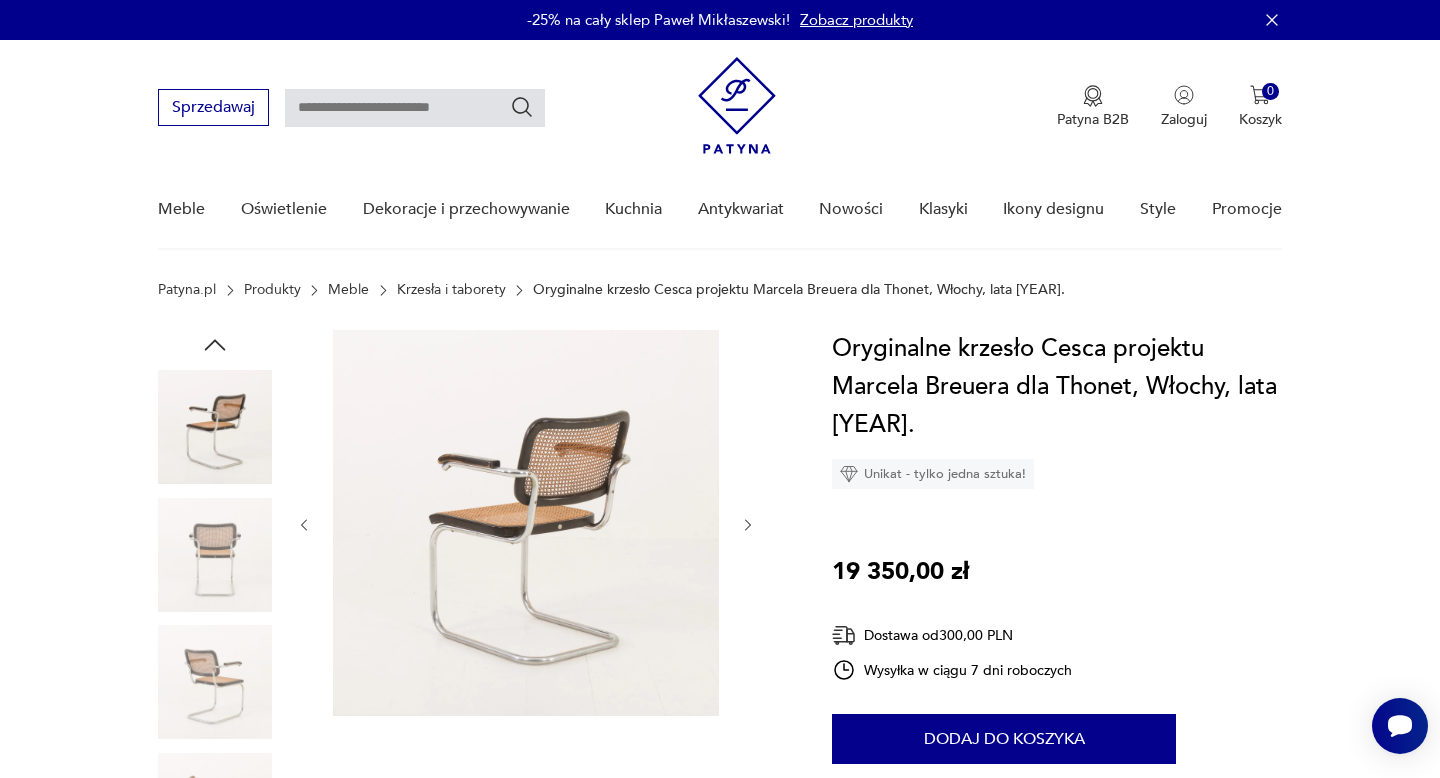 type on "*****" 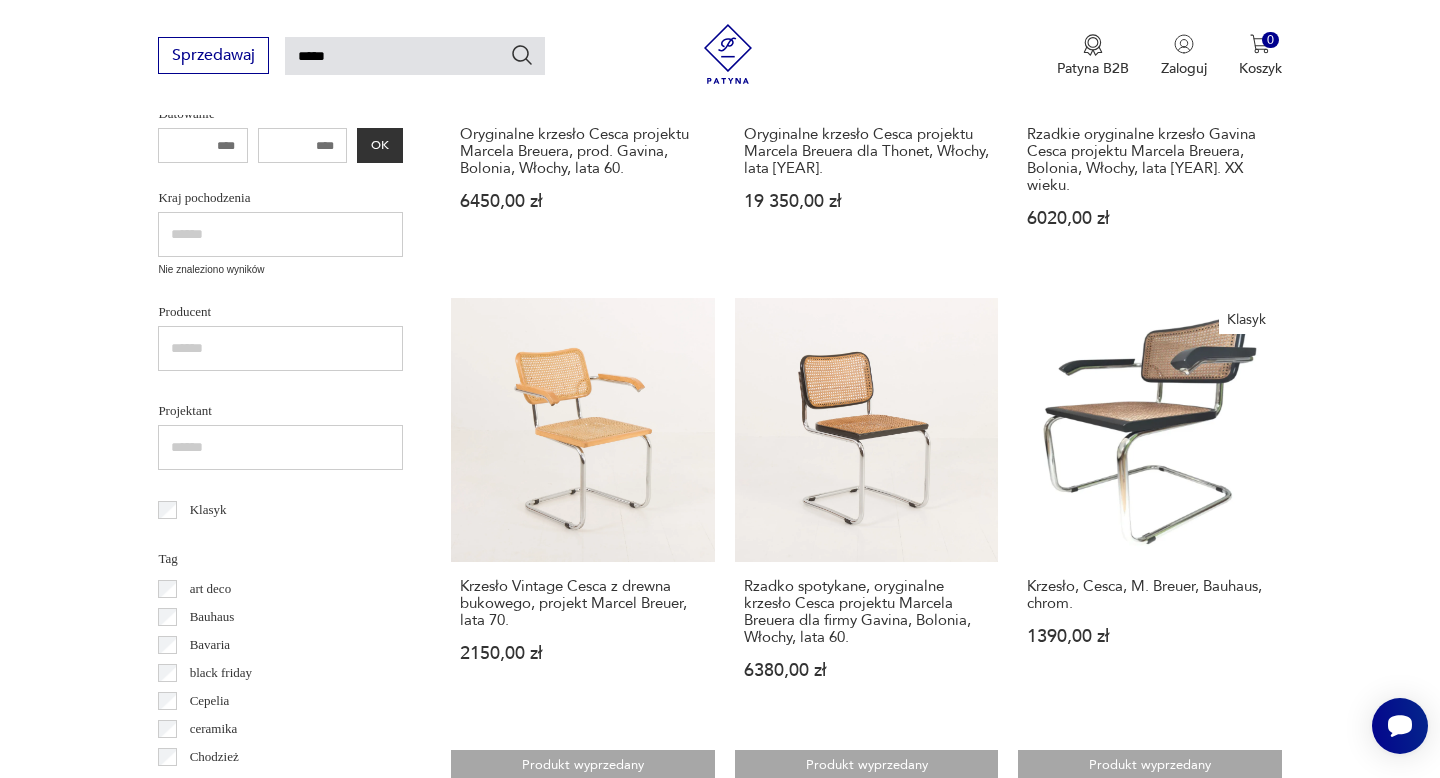 scroll, scrollTop: 595, scrollLeft: 0, axis: vertical 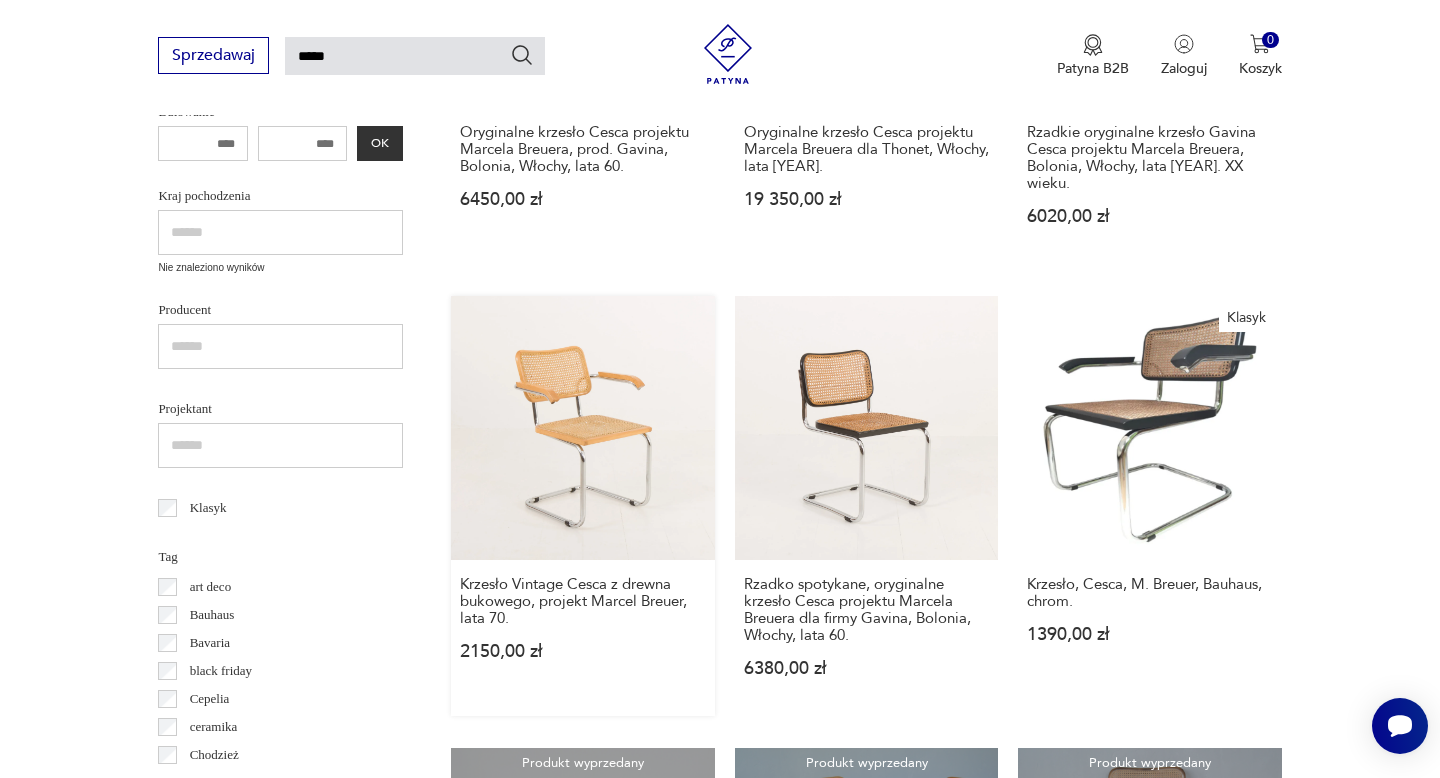 click on "Krzesło Vintage Cesca z drewna bukowego, projekt Marcel Breuer, lata 70. 2150,00 zł" at bounding box center [582, 505] 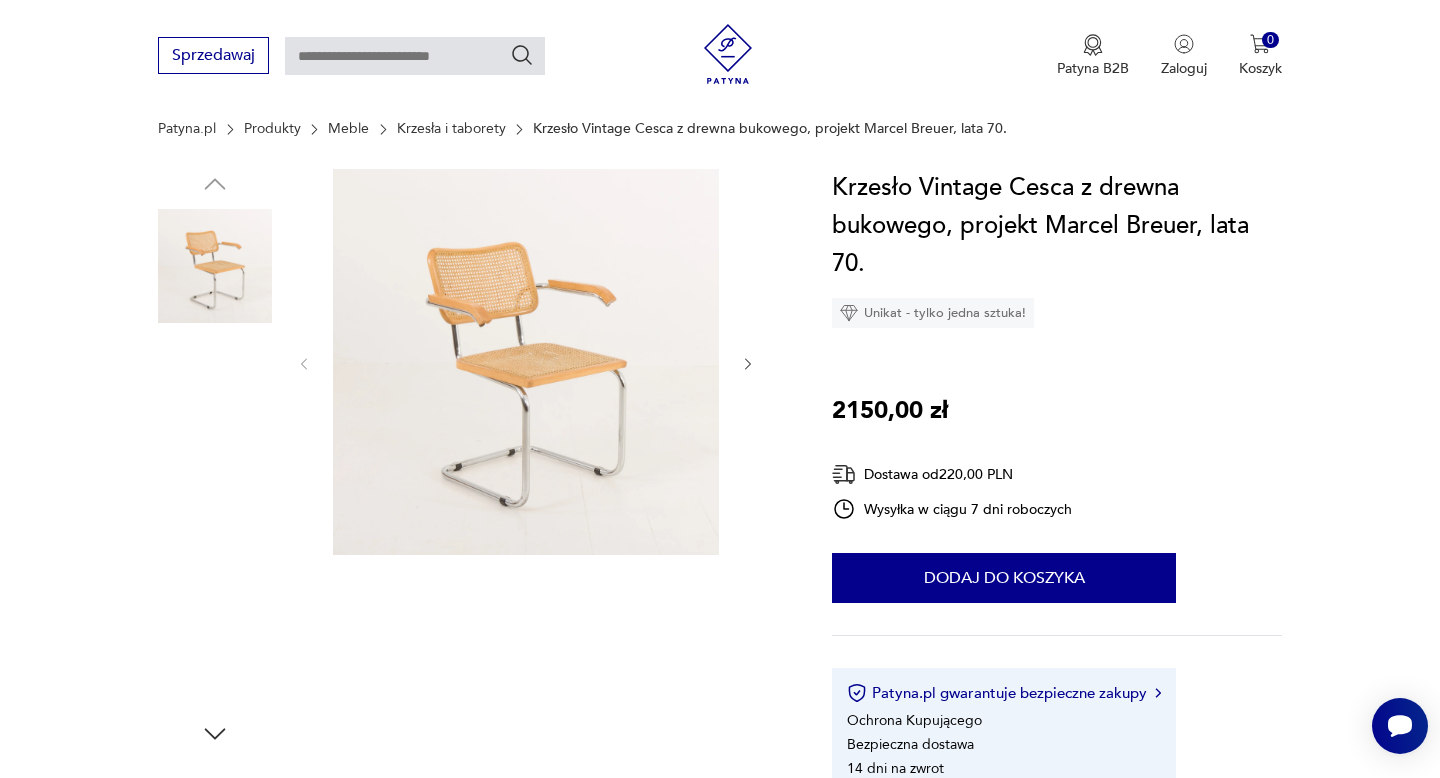 scroll, scrollTop: 176, scrollLeft: 0, axis: vertical 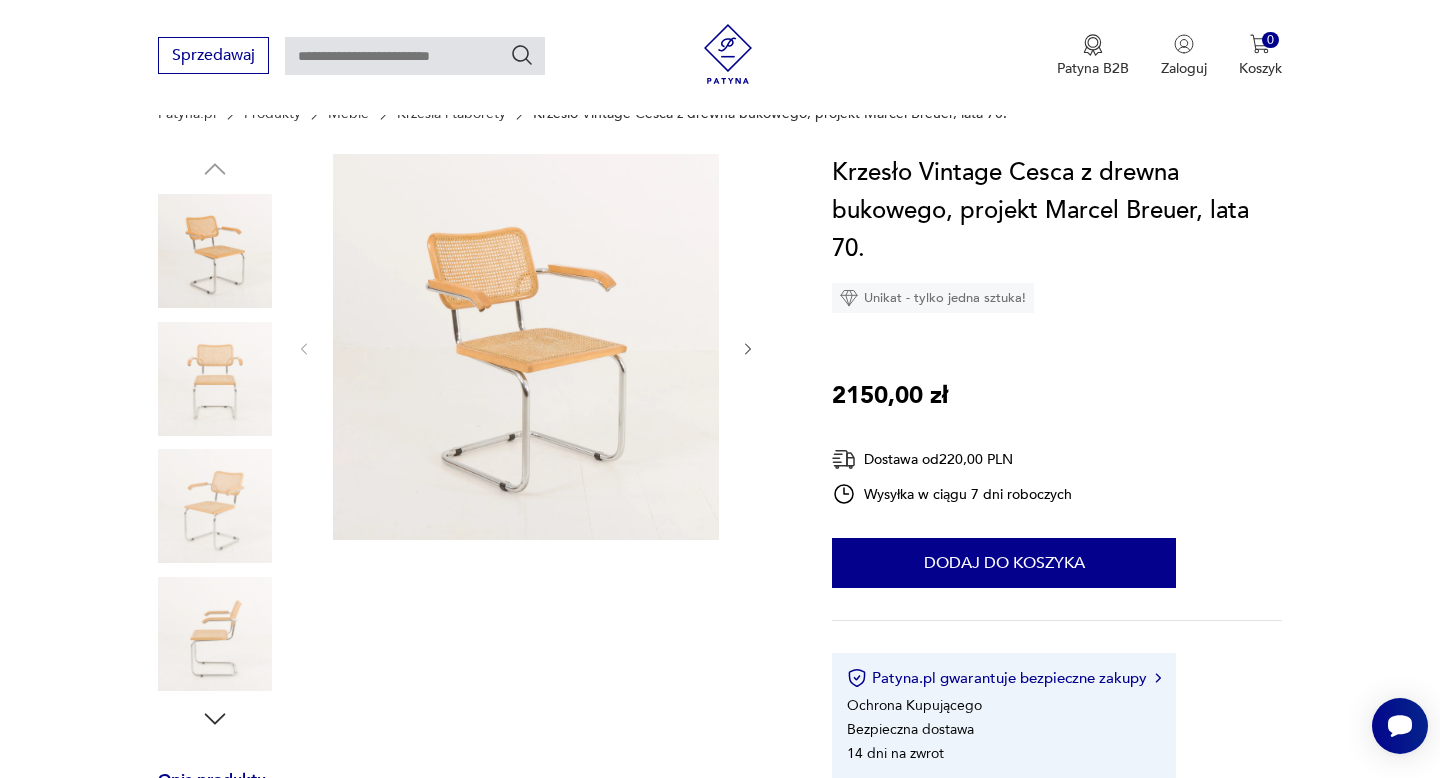 click 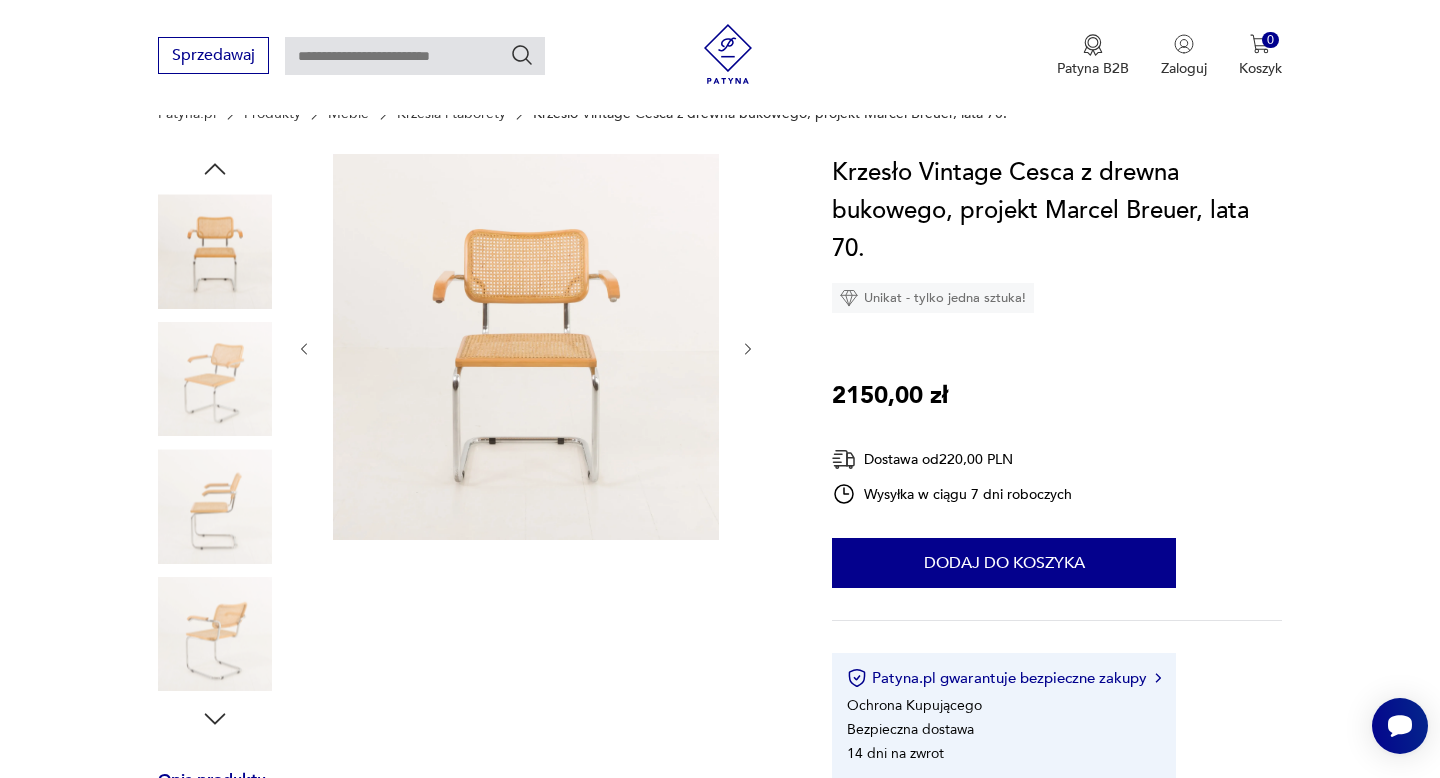click 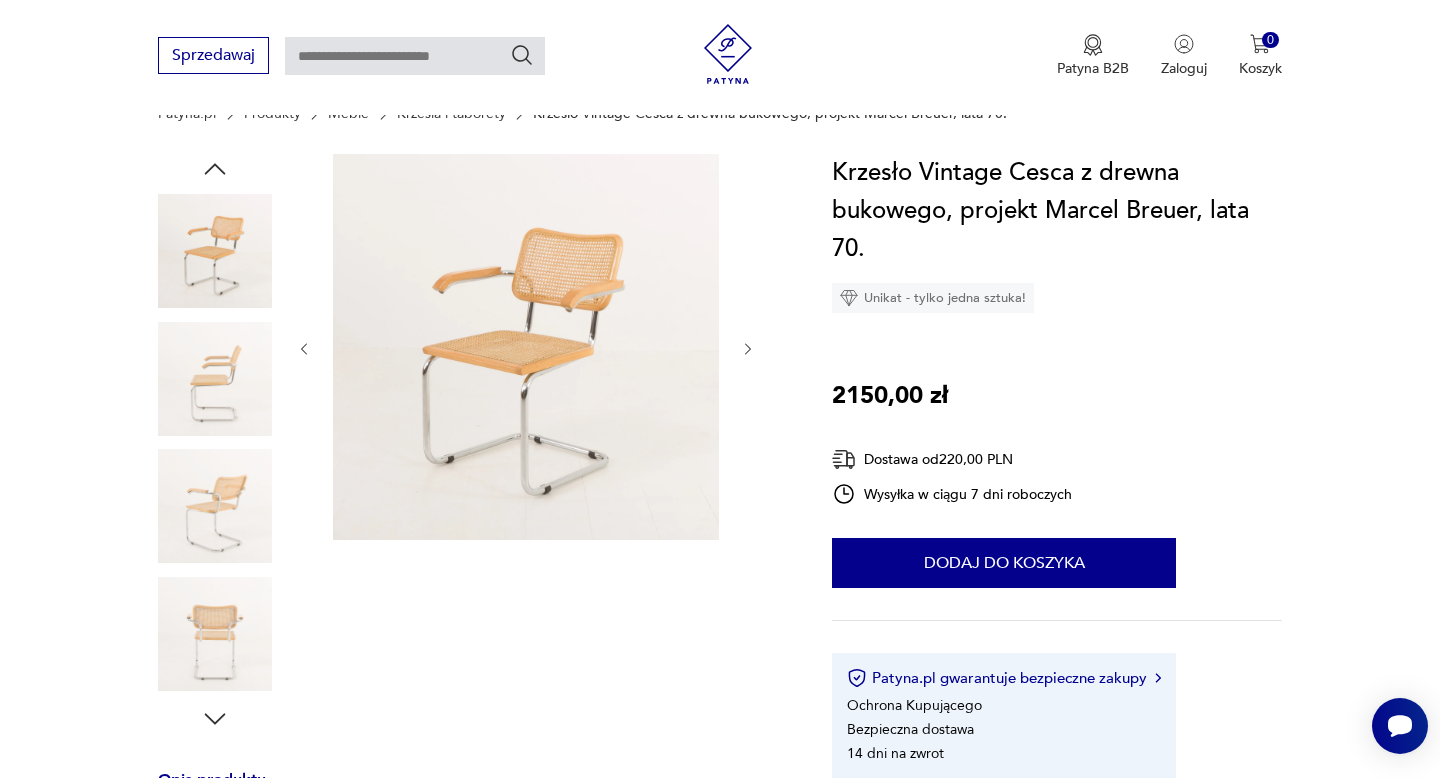 click 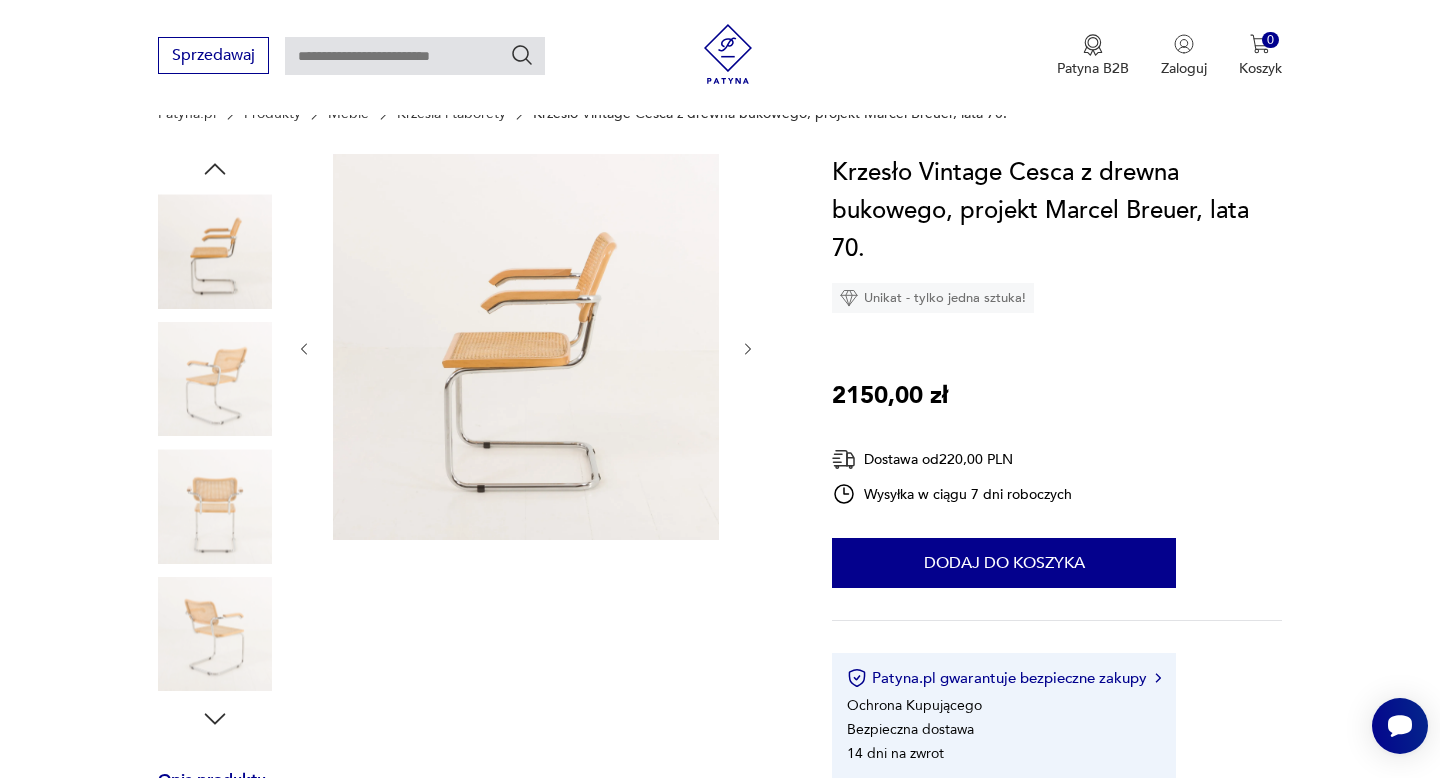 click 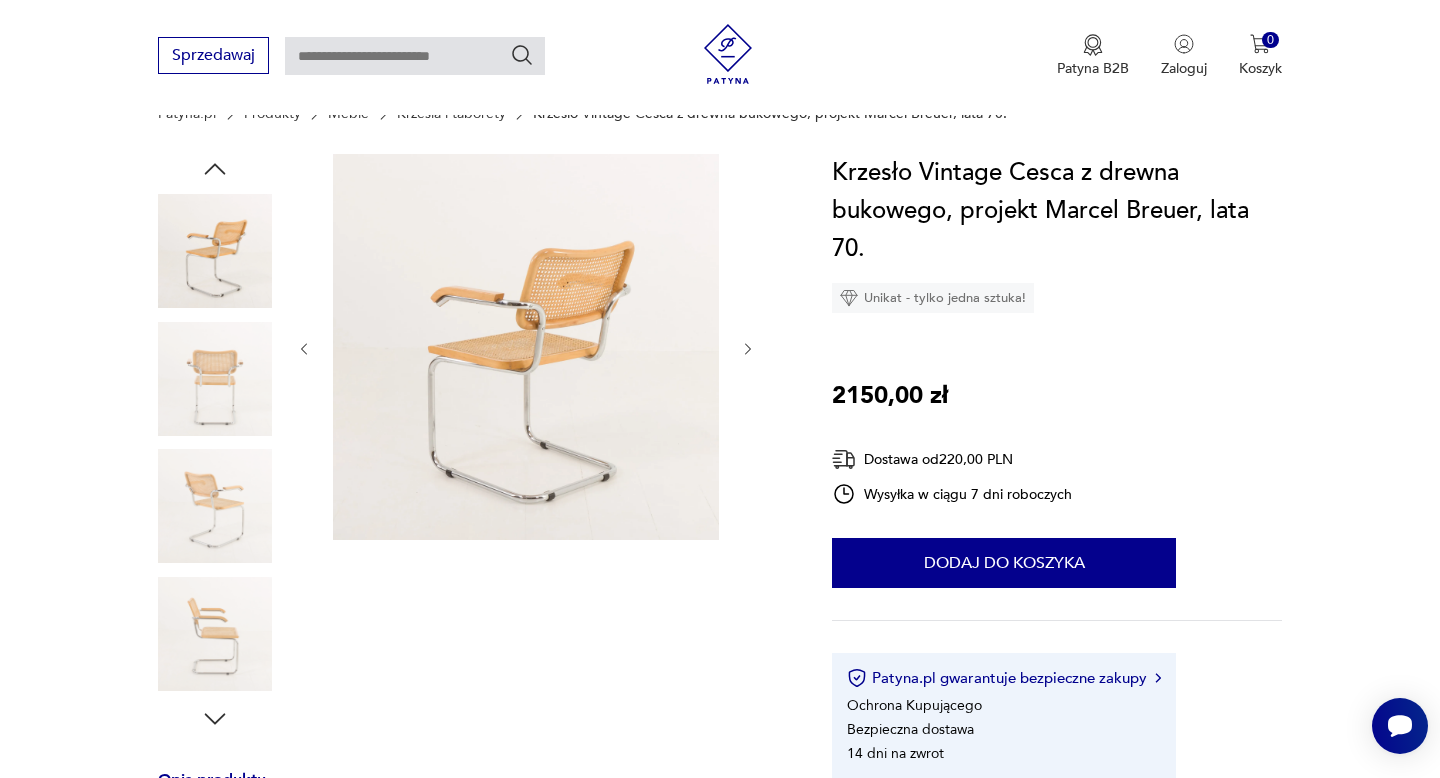 click 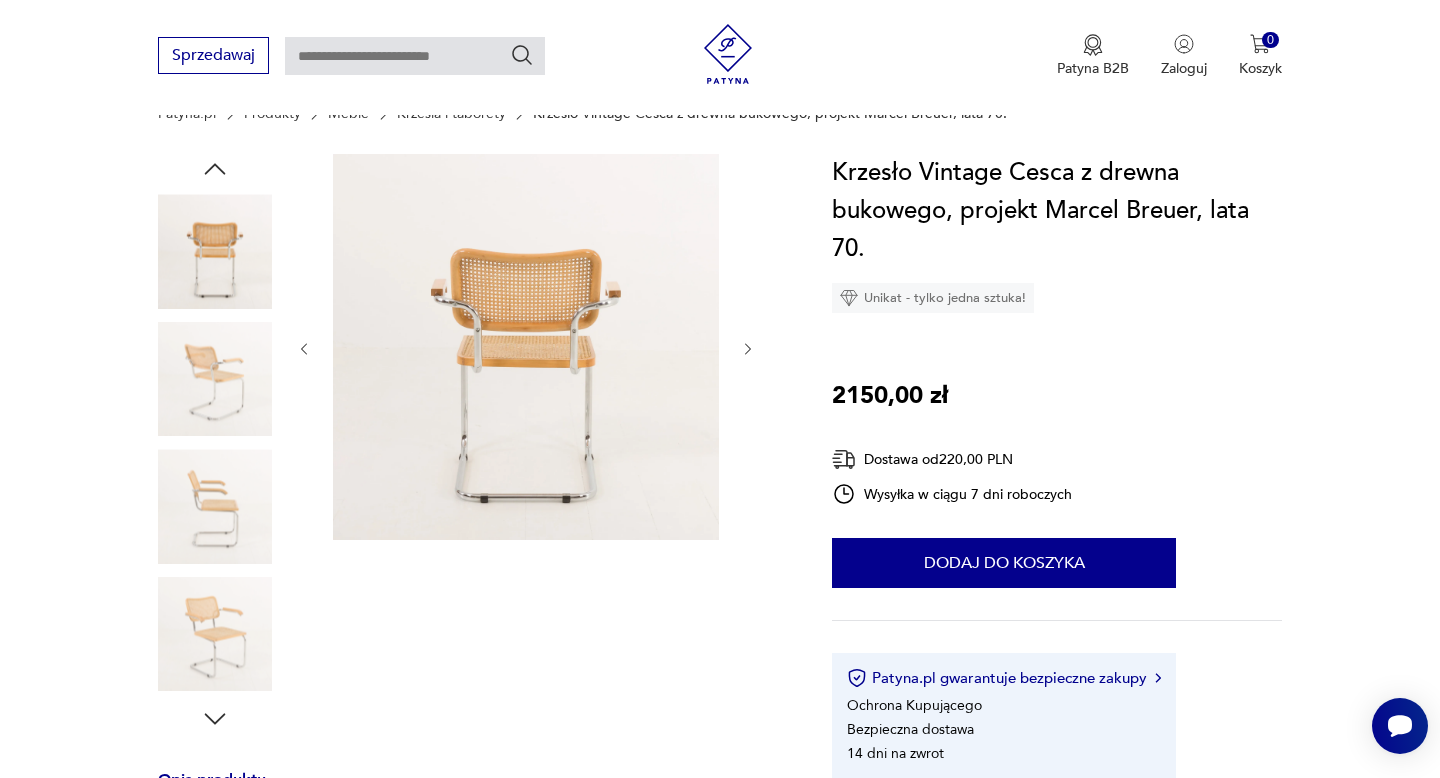 click 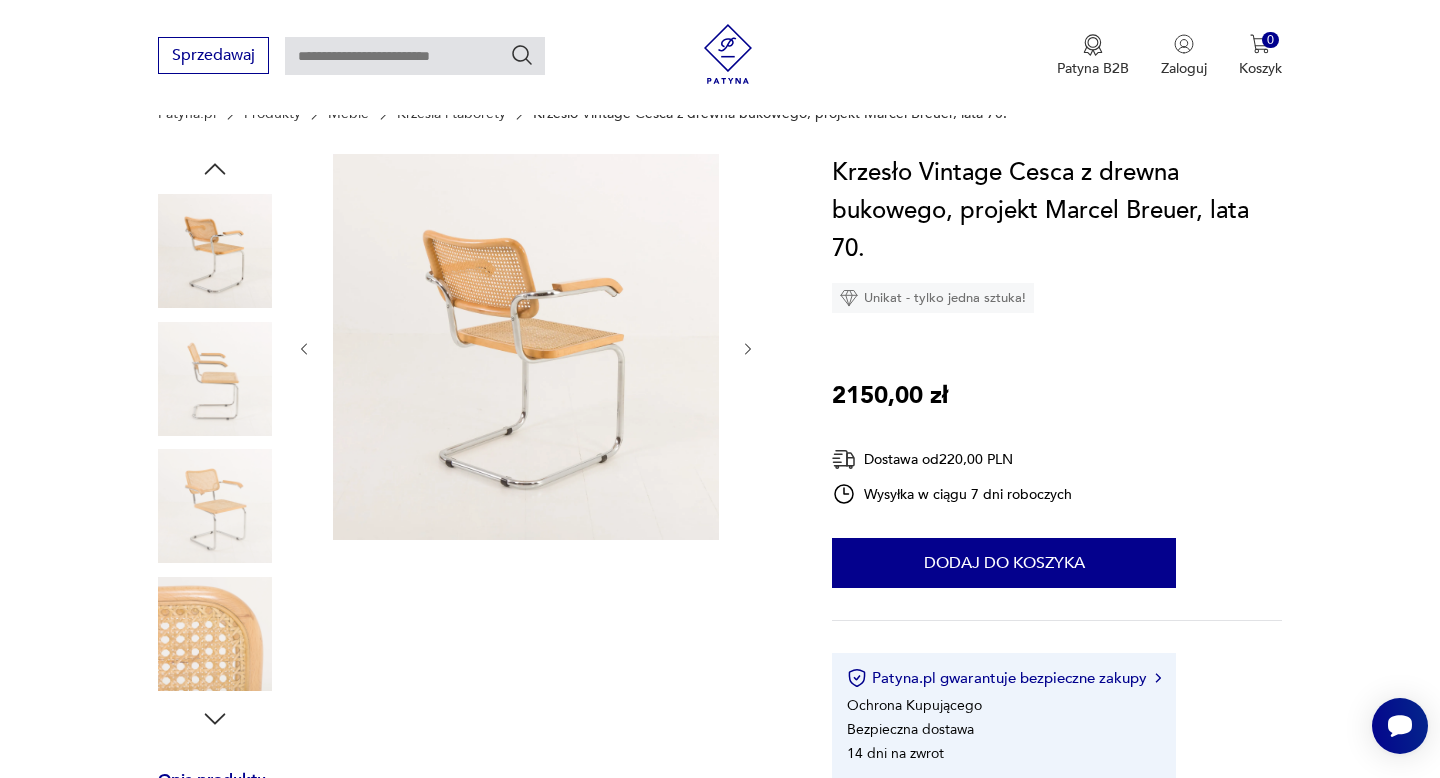 click 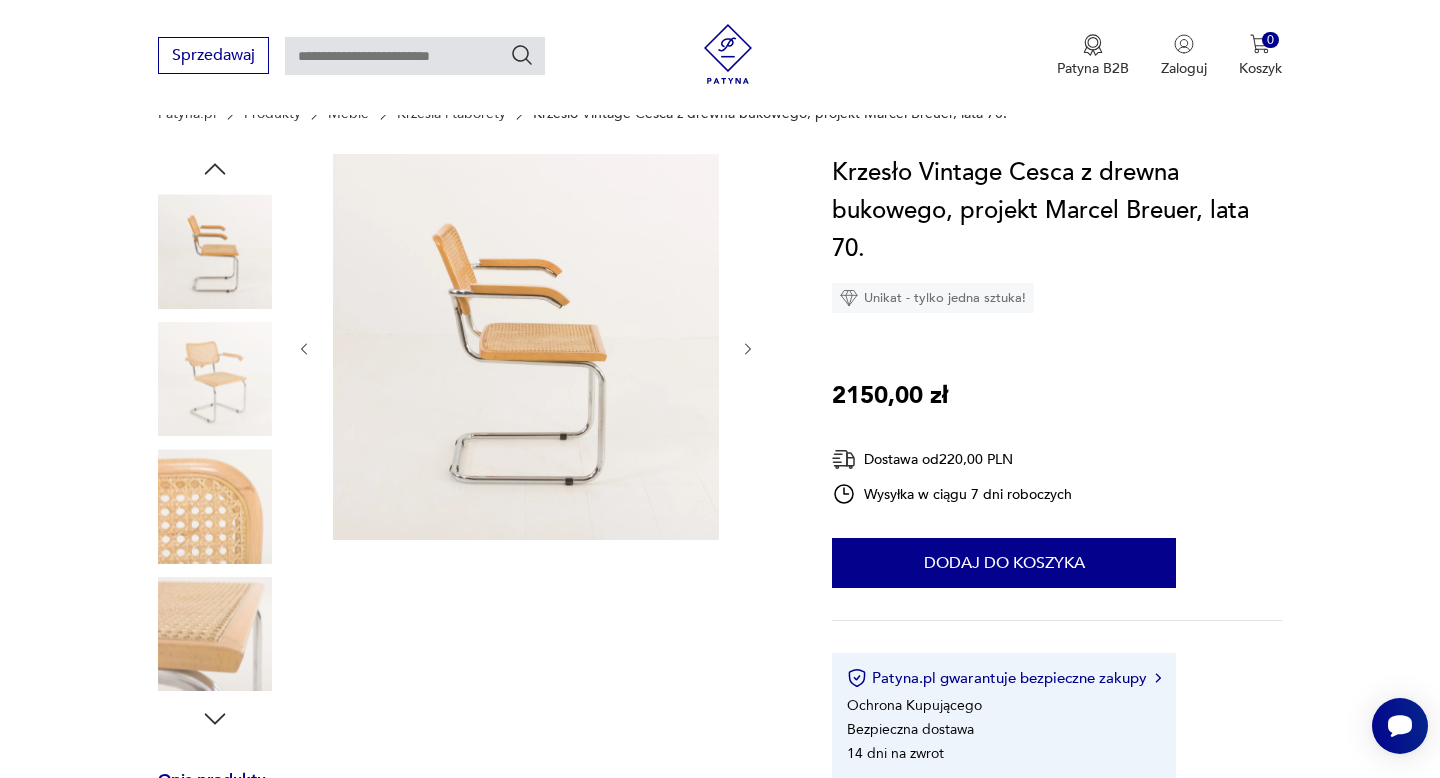 click 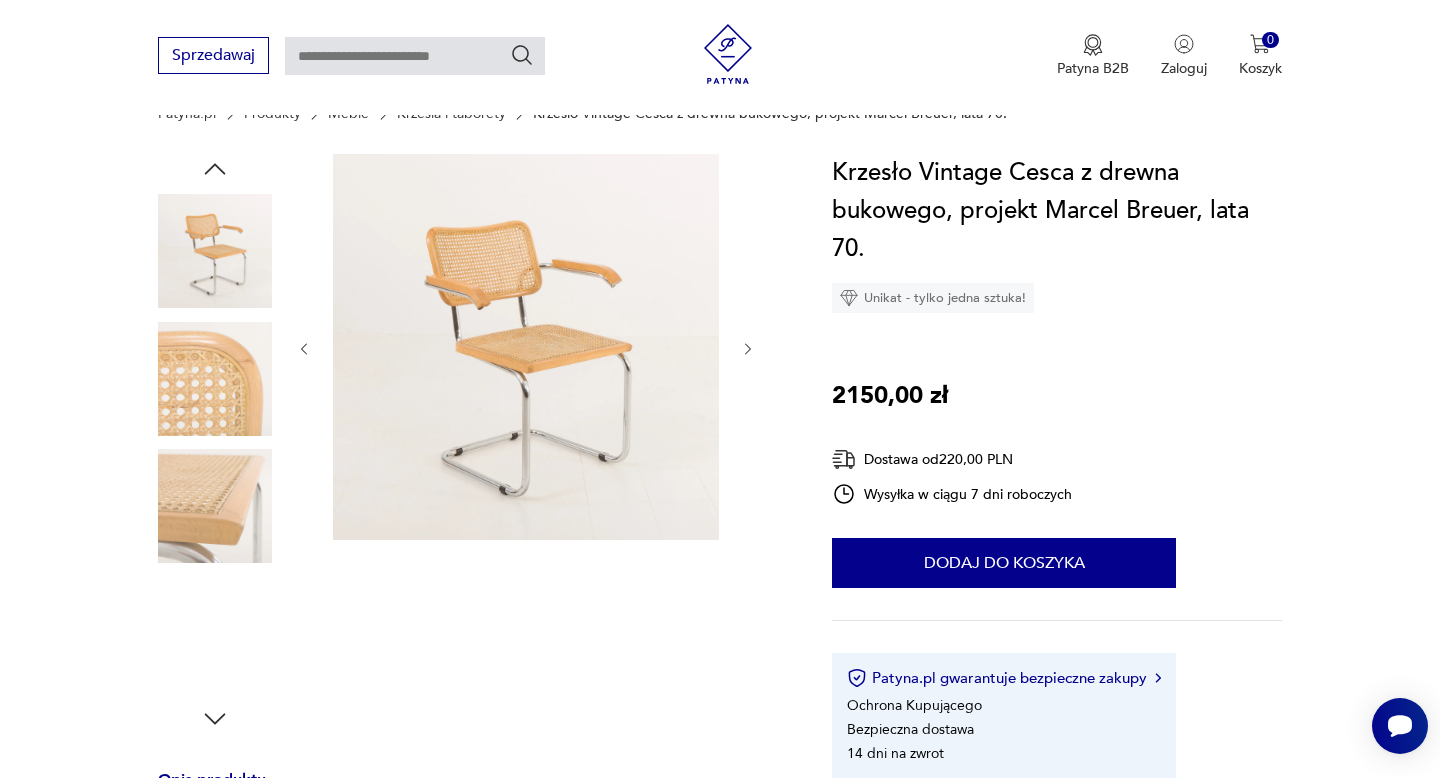 click 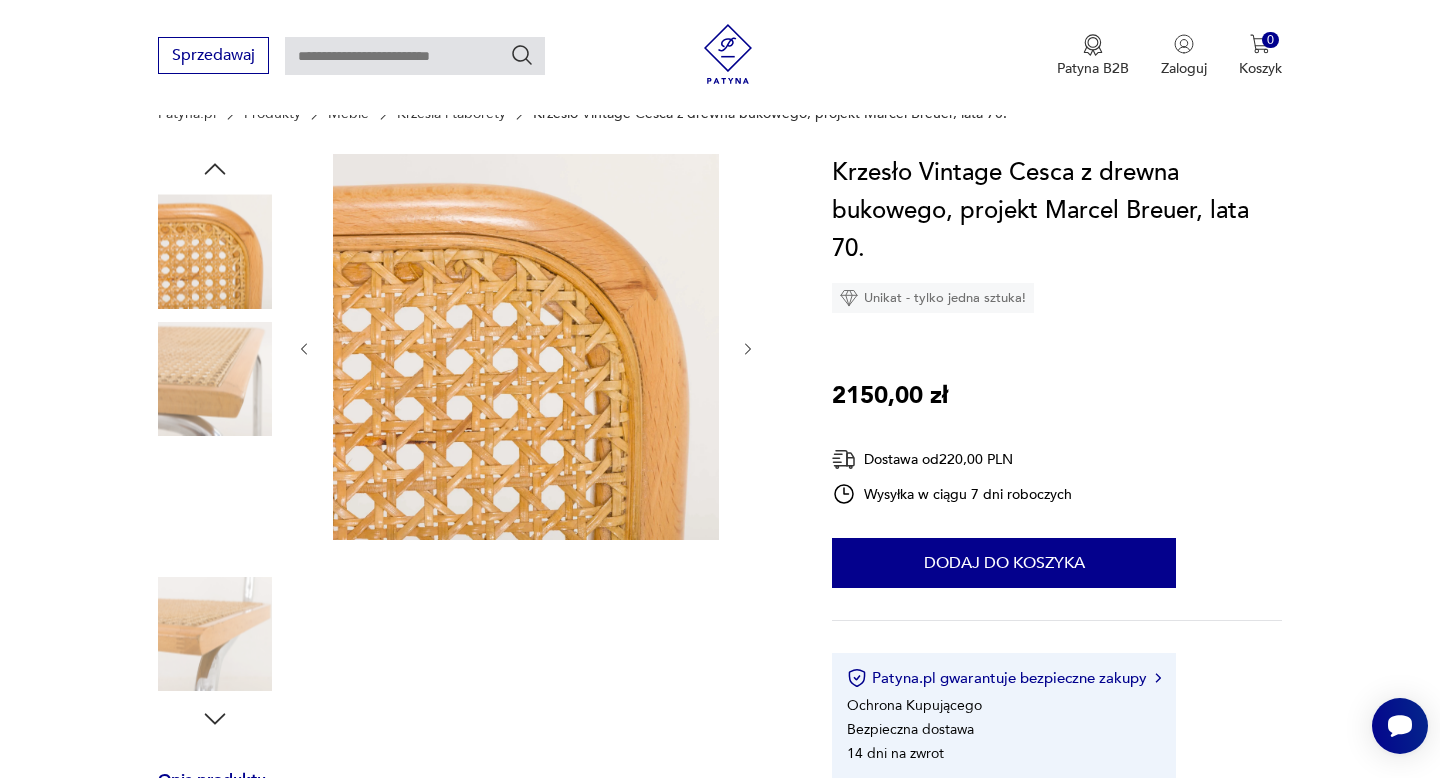 click 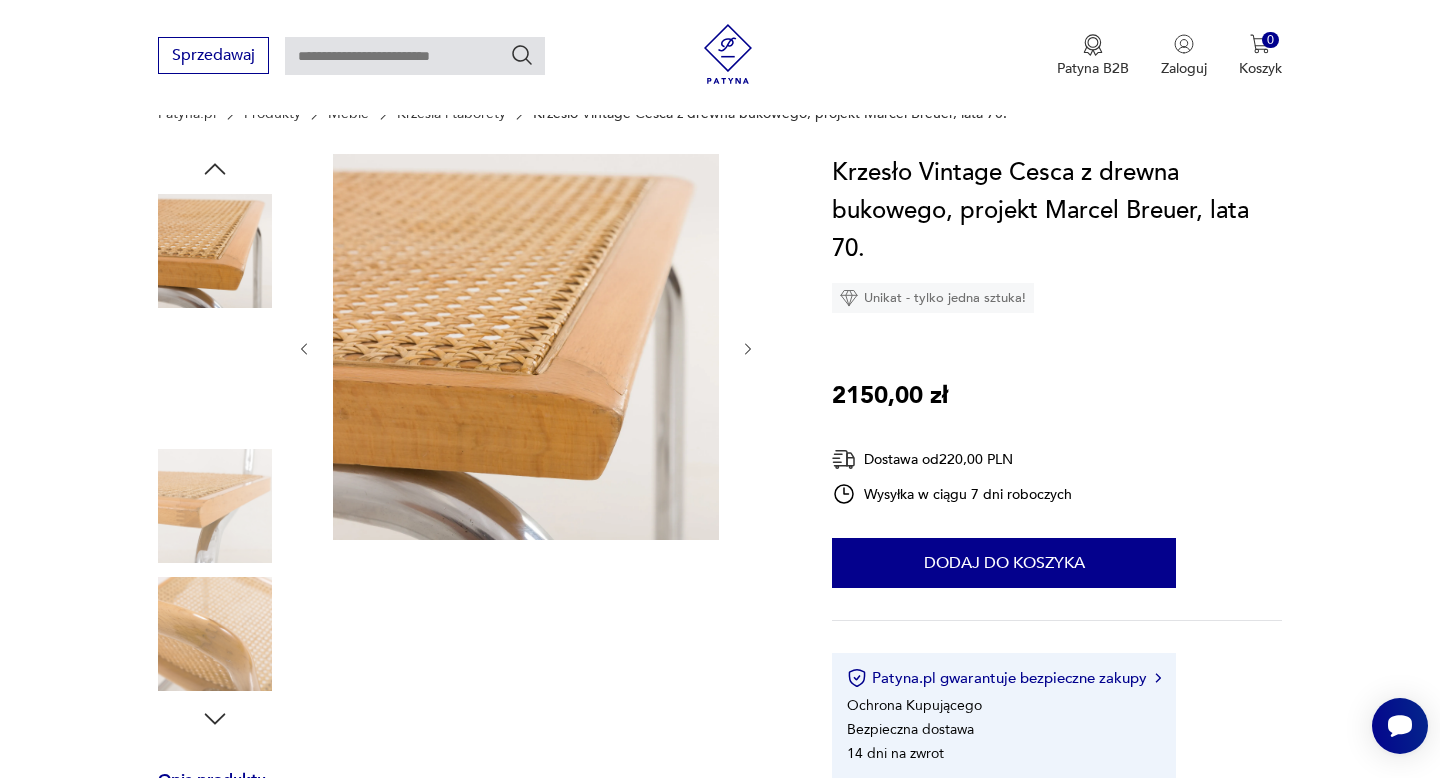 click 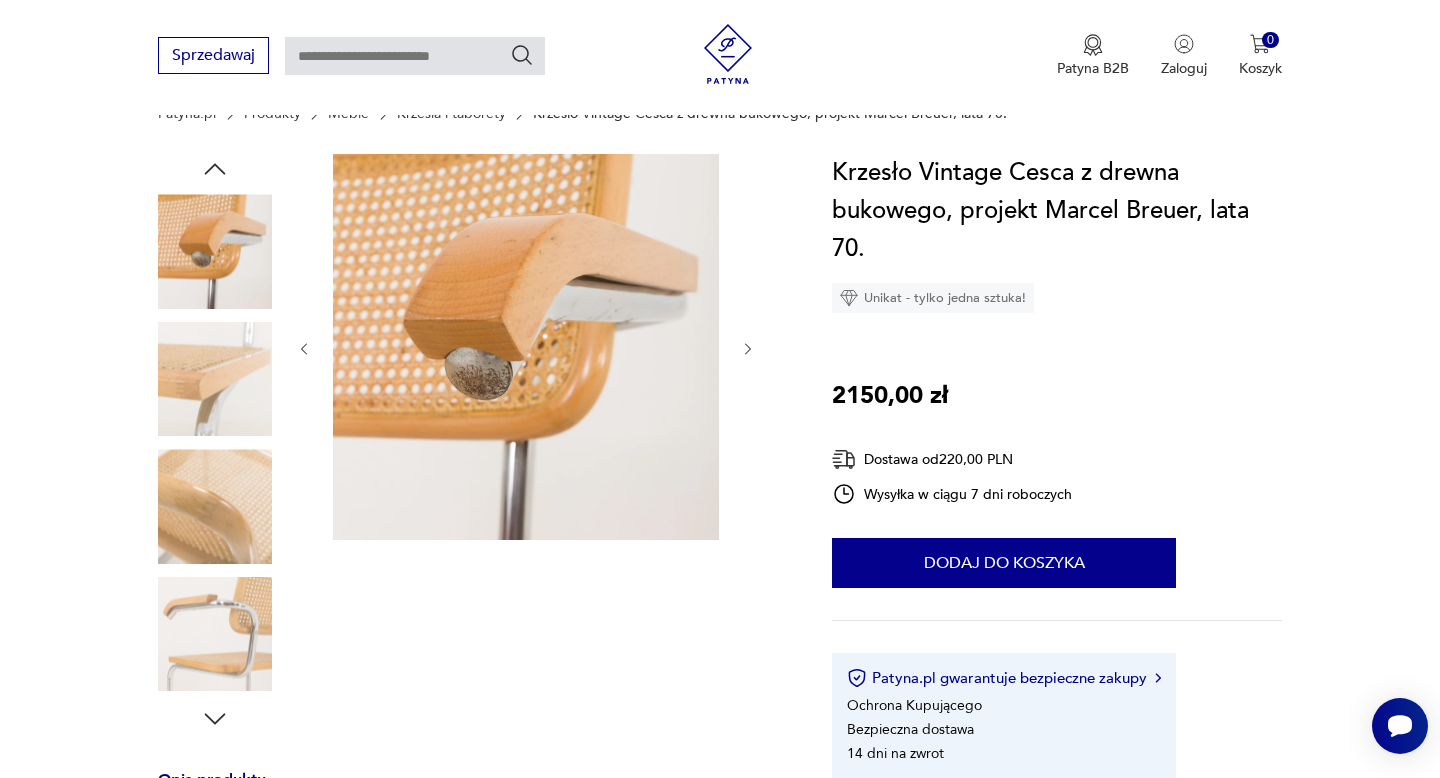 click 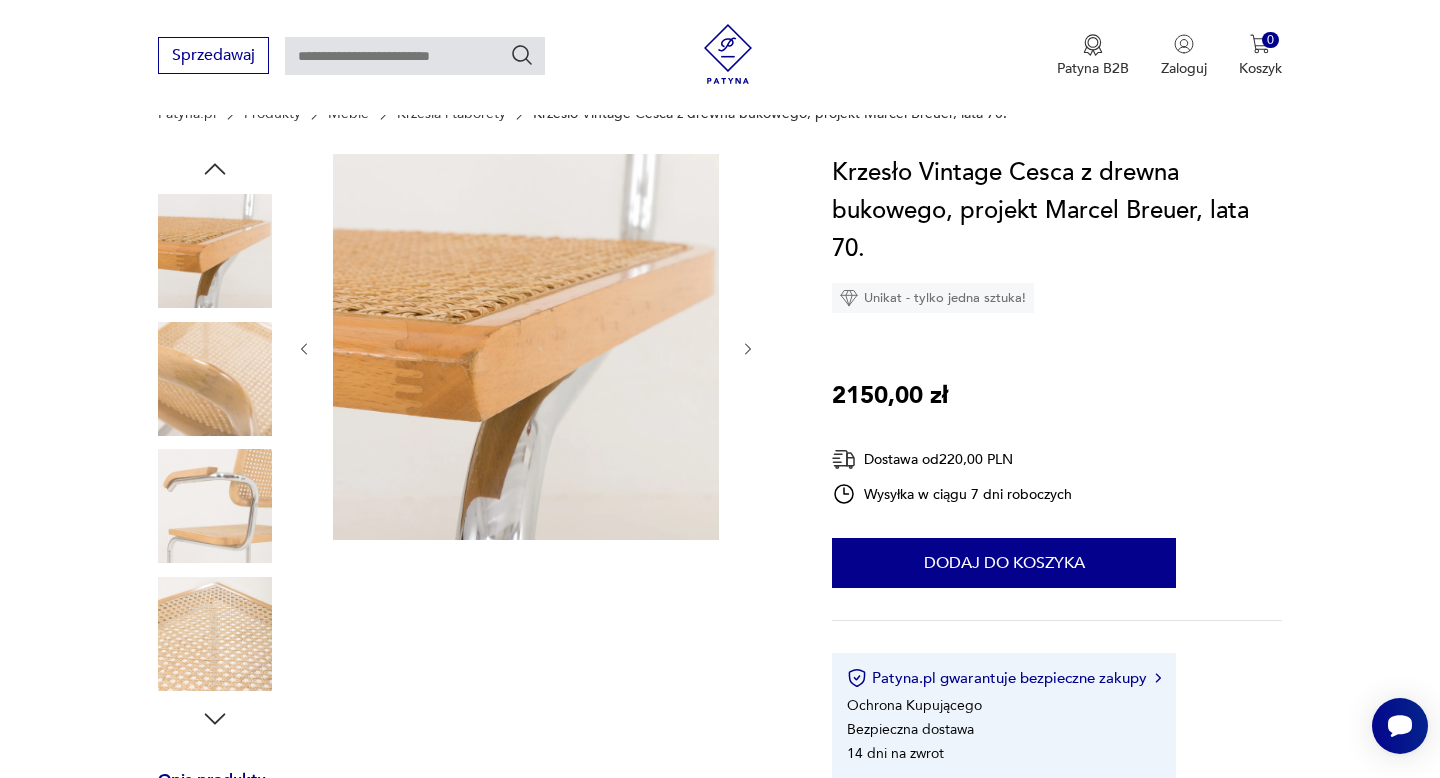 click 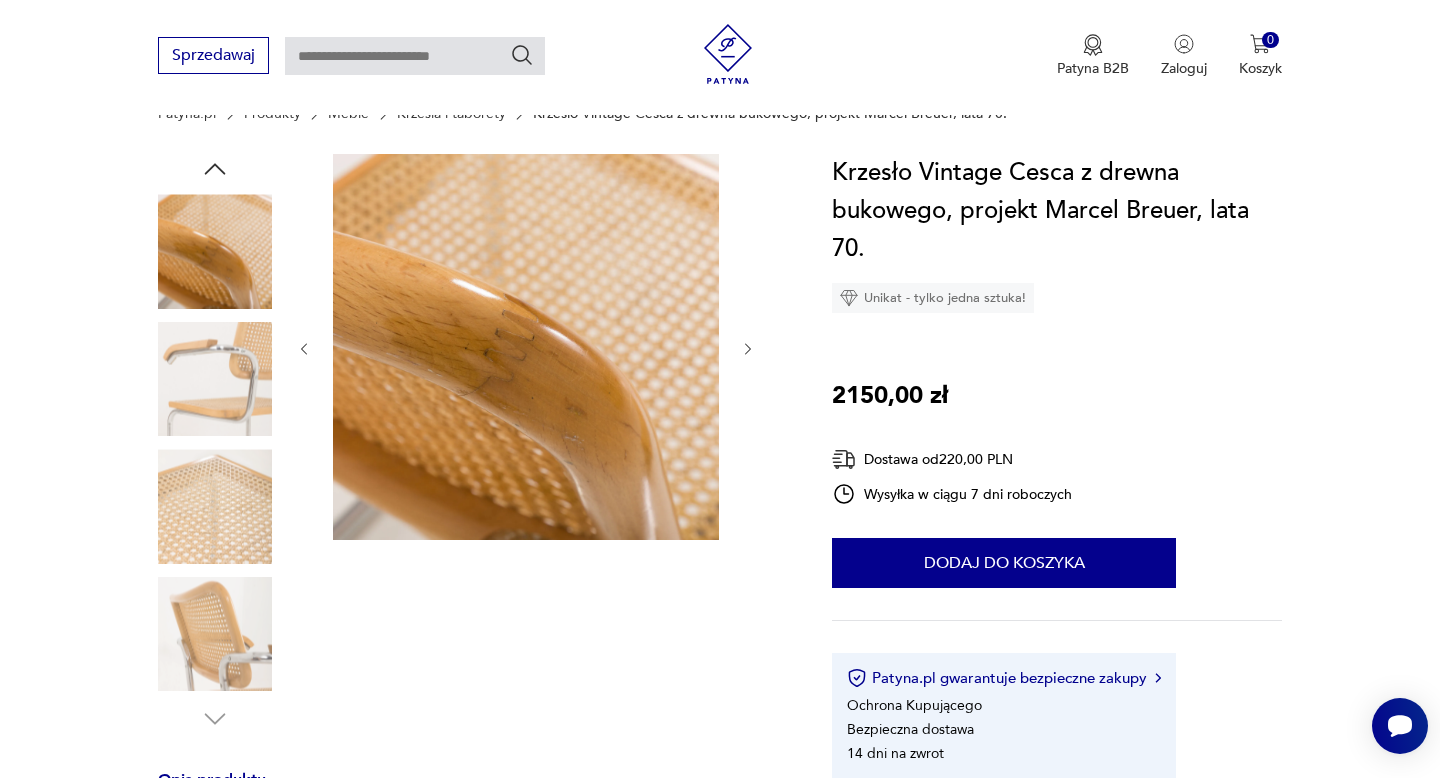 click 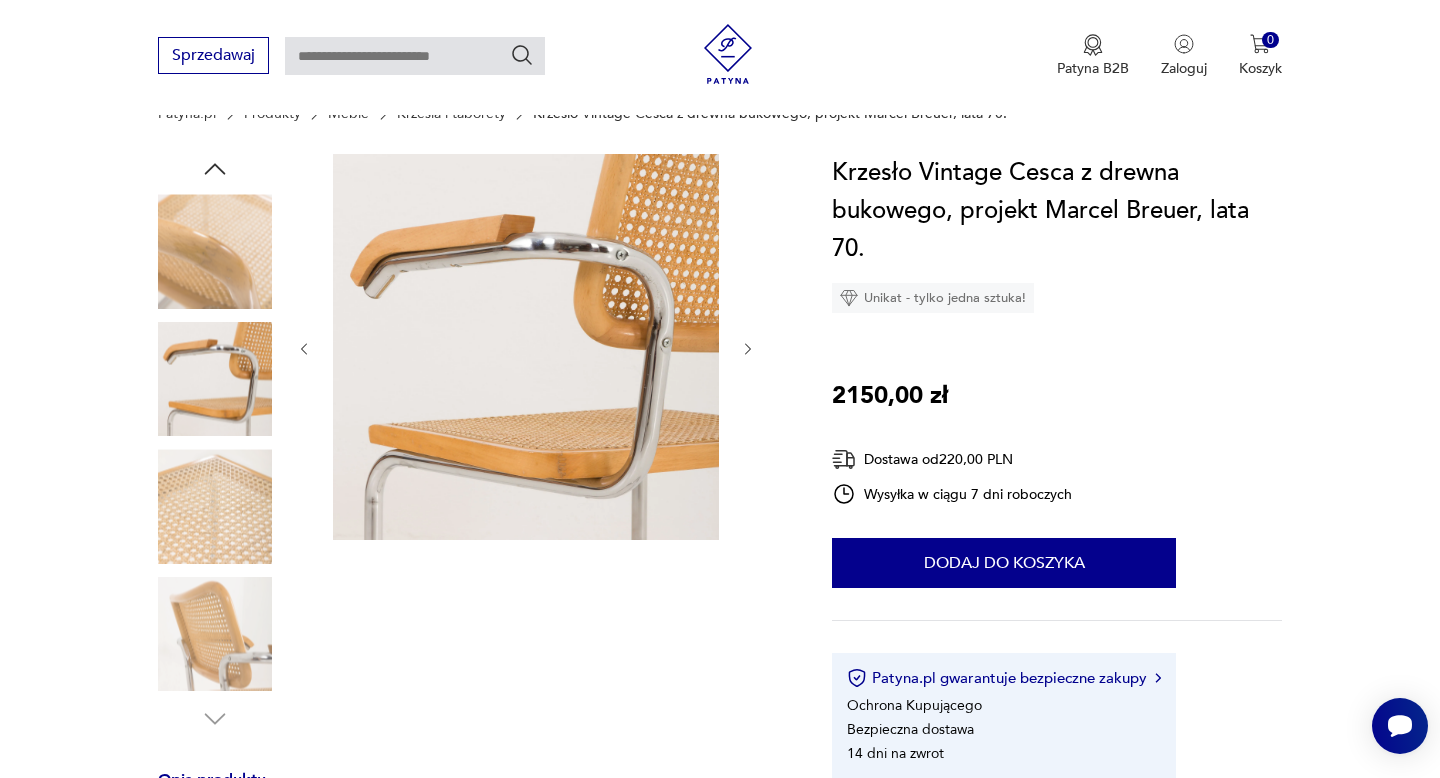 click 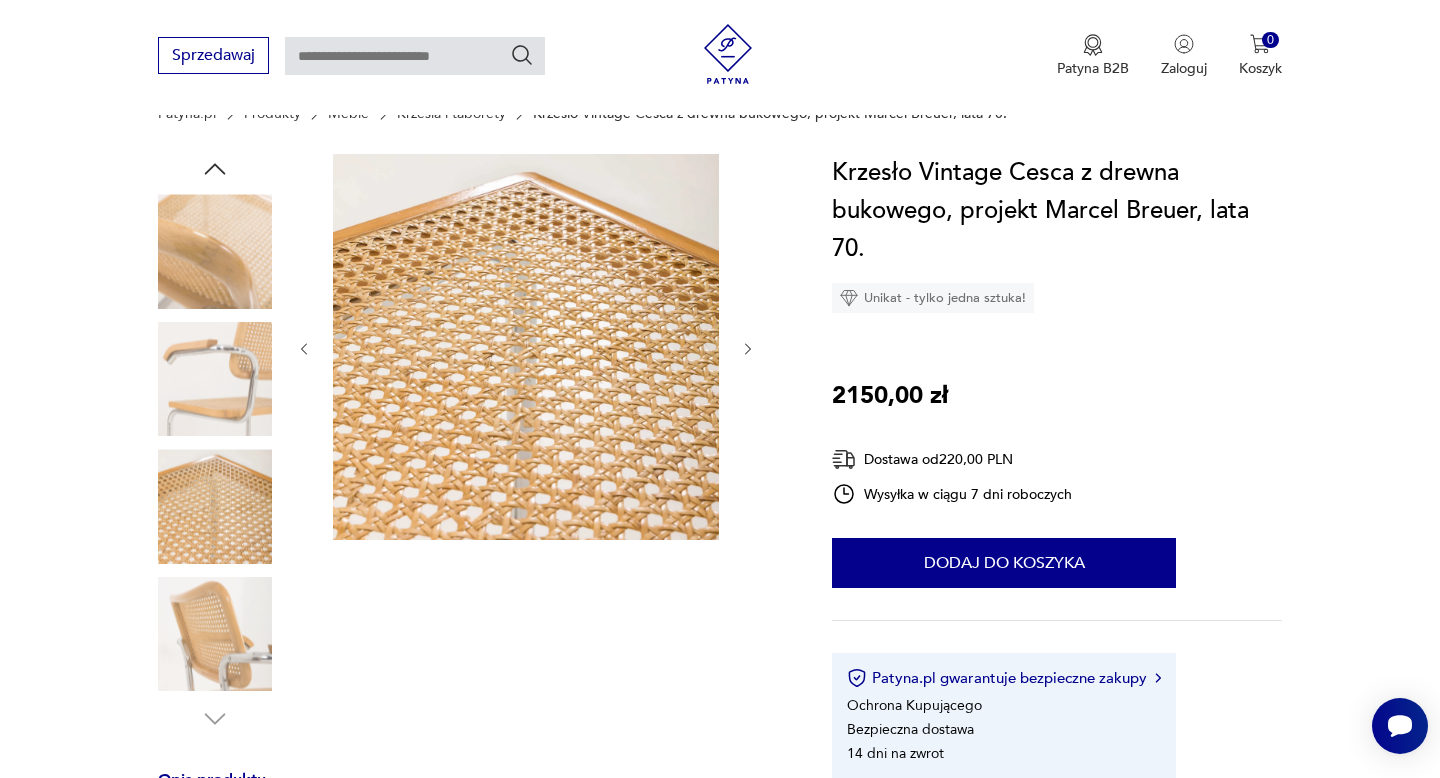 click 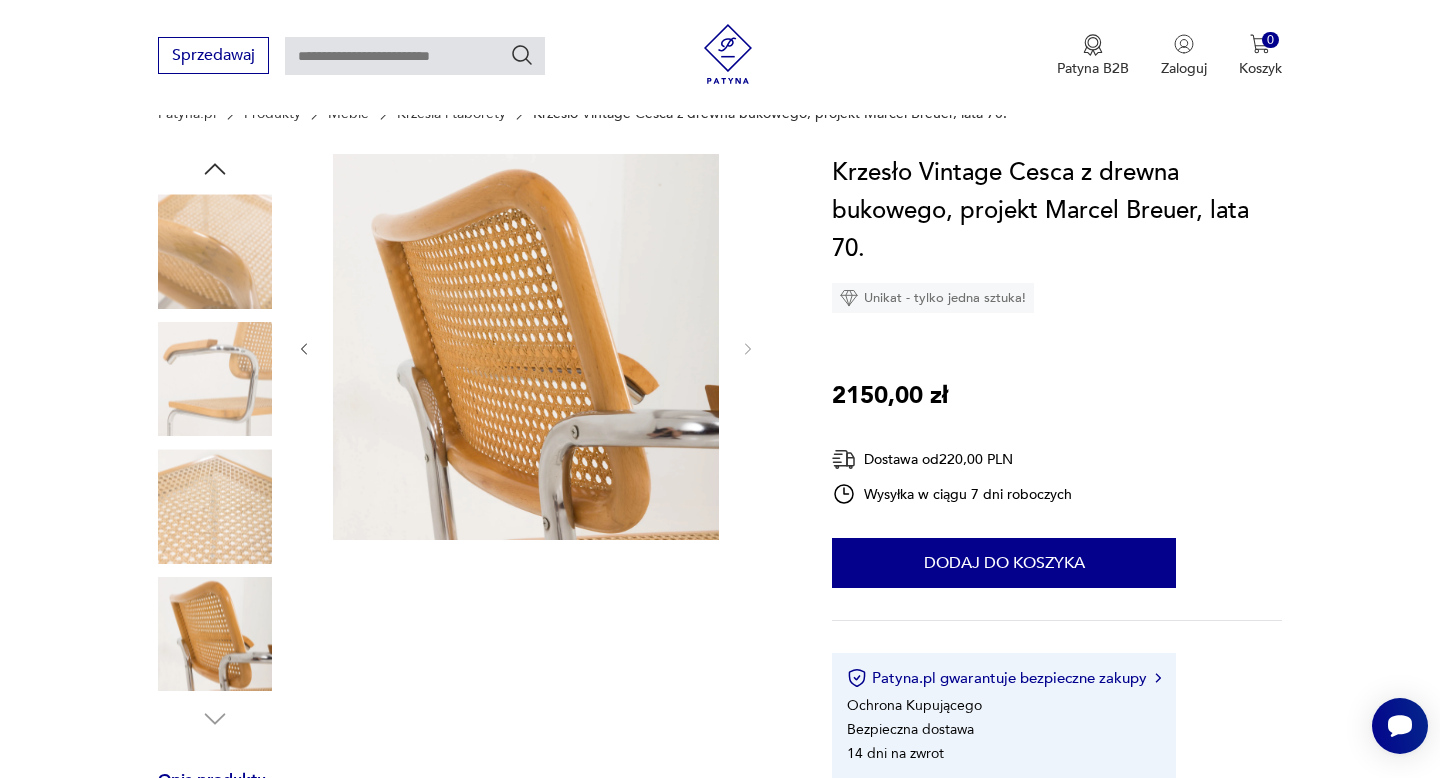 type on "*****" 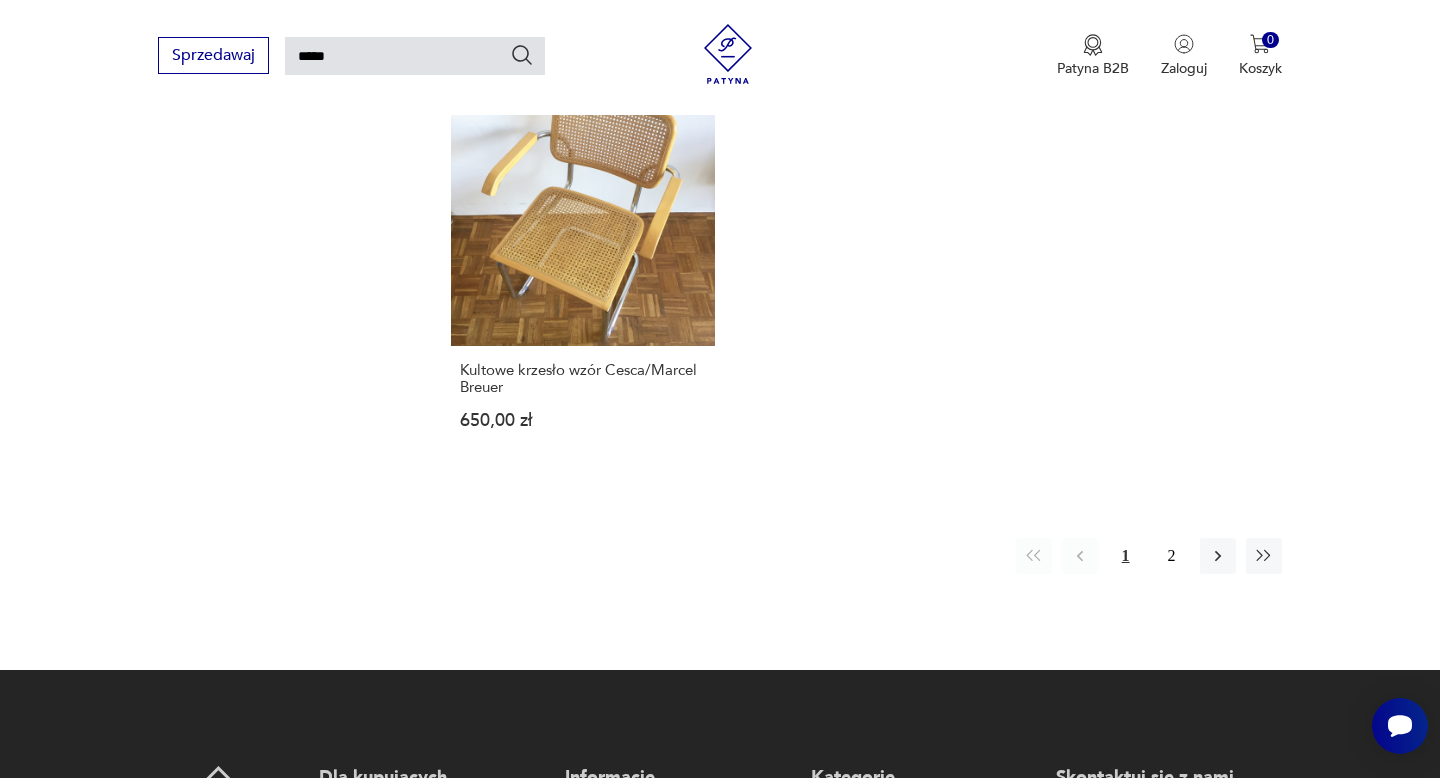 scroll, scrollTop: 2518, scrollLeft: 0, axis: vertical 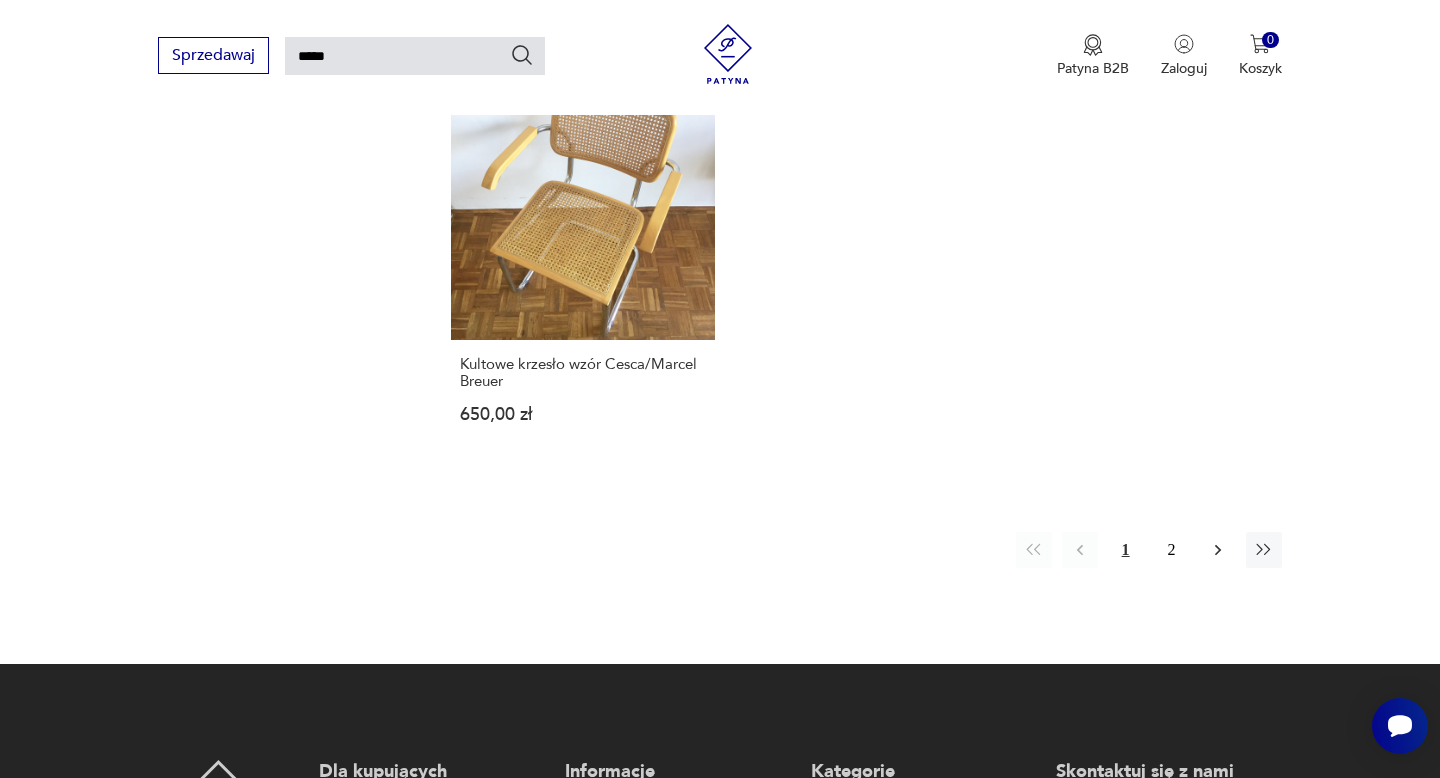 click 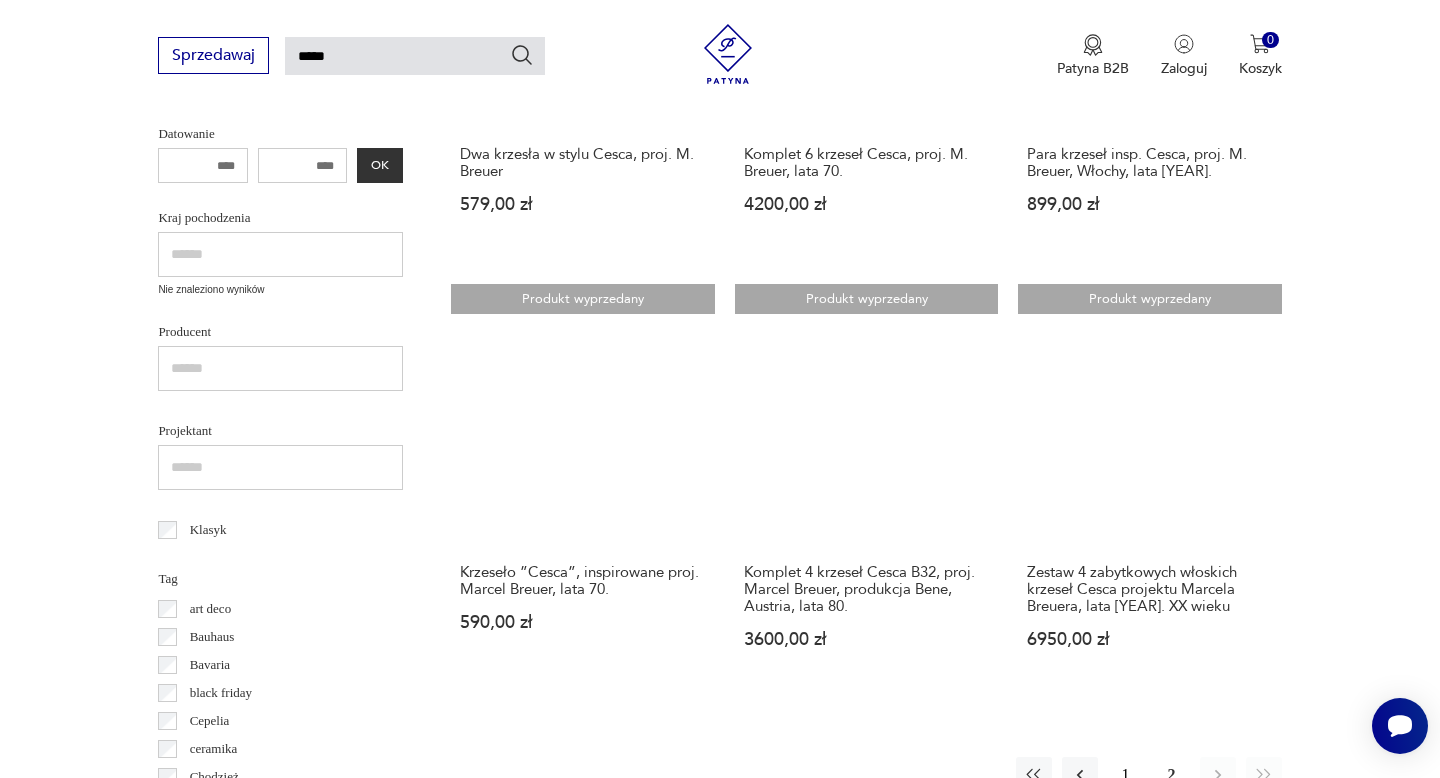 scroll, scrollTop: 0, scrollLeft: 0, axis: both 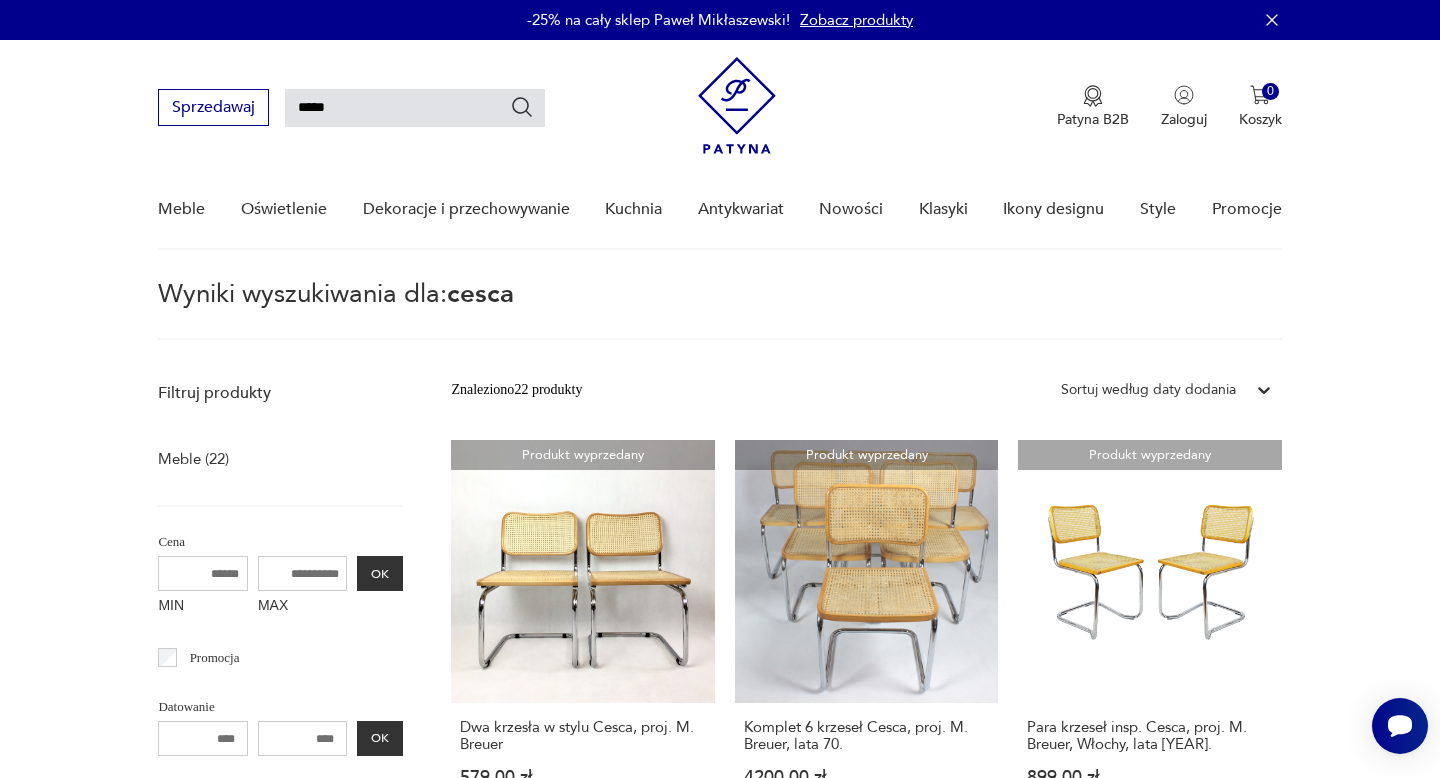 click at bounding box center [737, 105] 